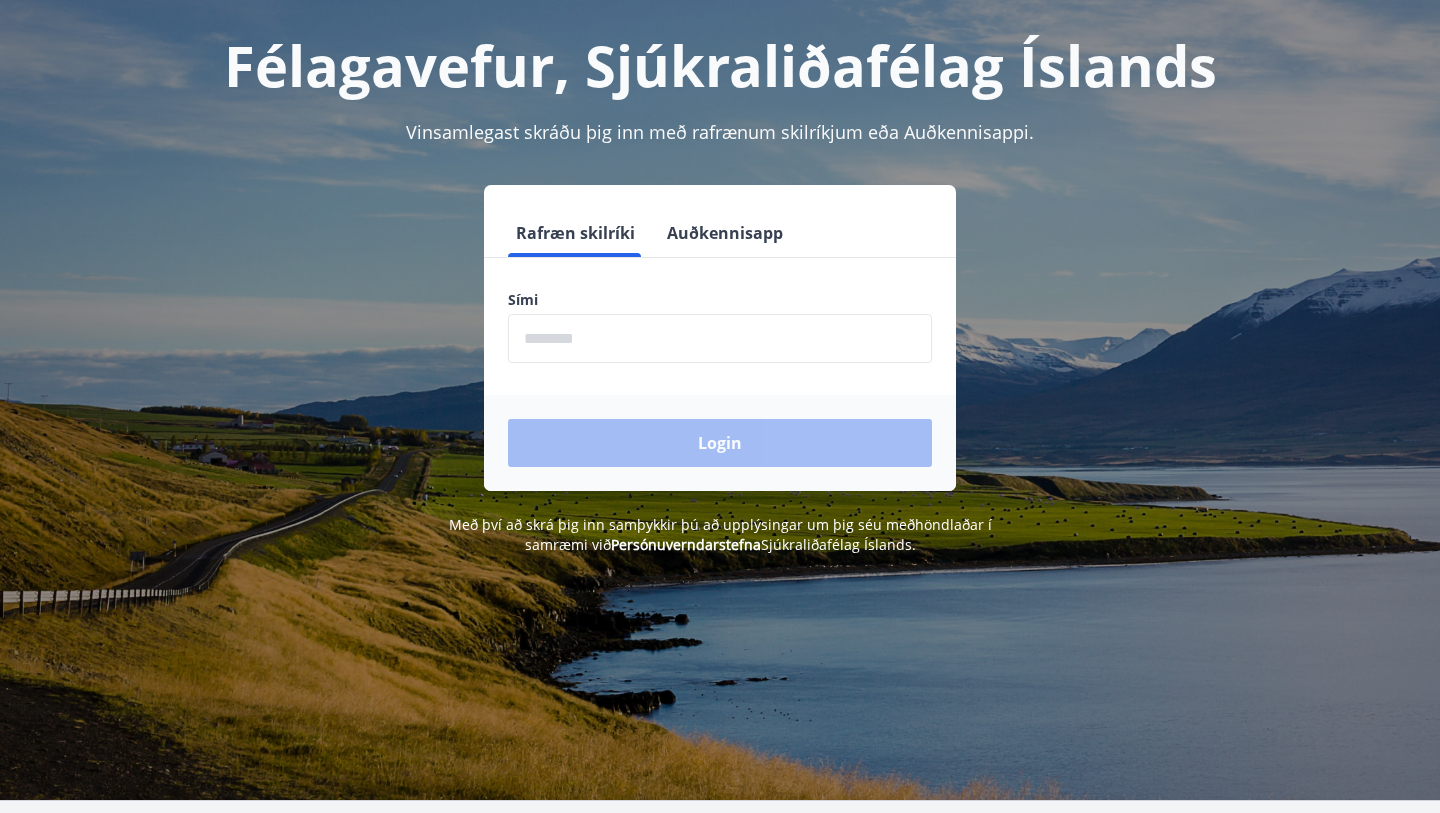 scroll, scrollTop: 98, scrollLeft: 0, axis: vertical 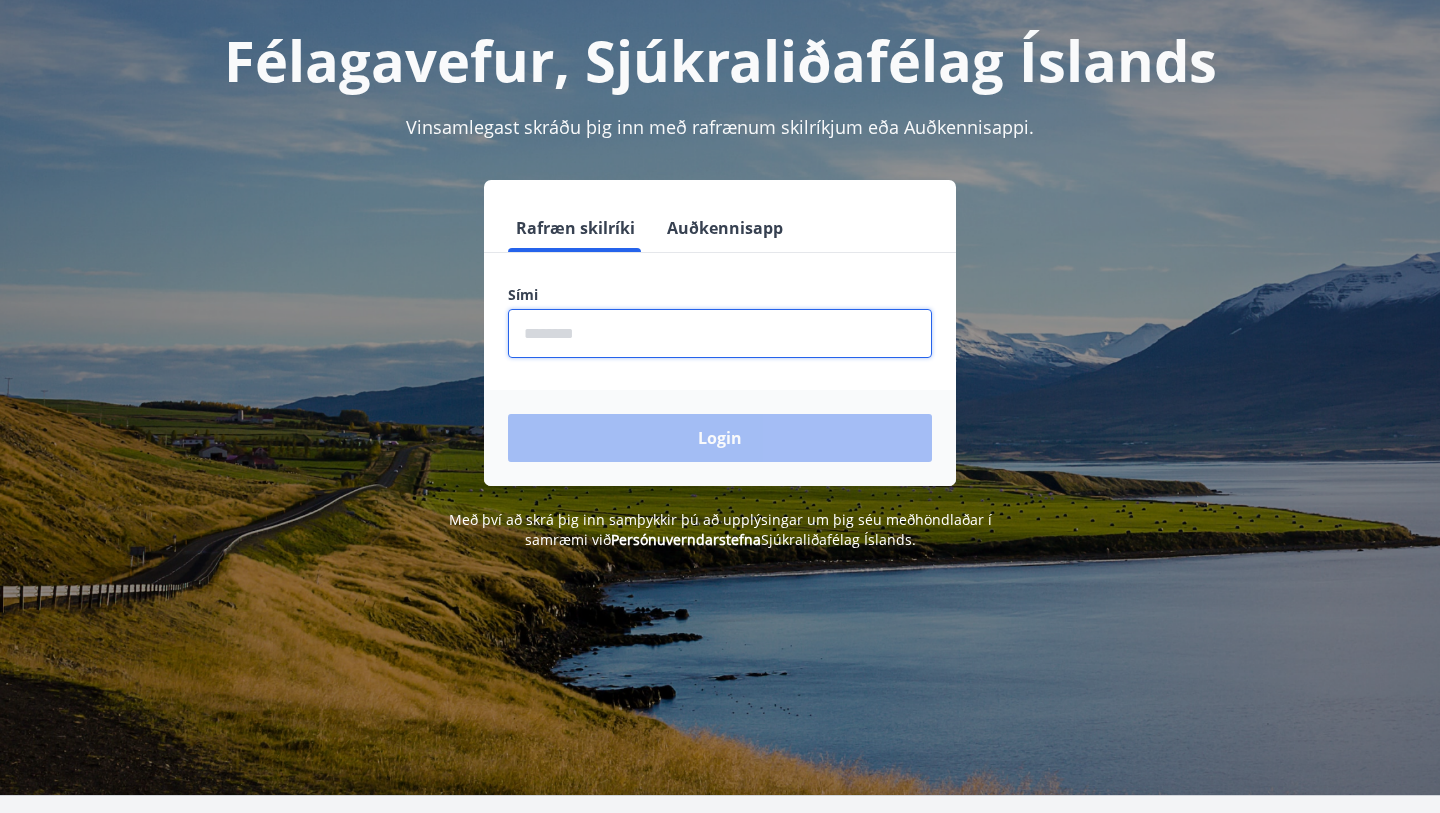 click at bounding box center (720, 333) 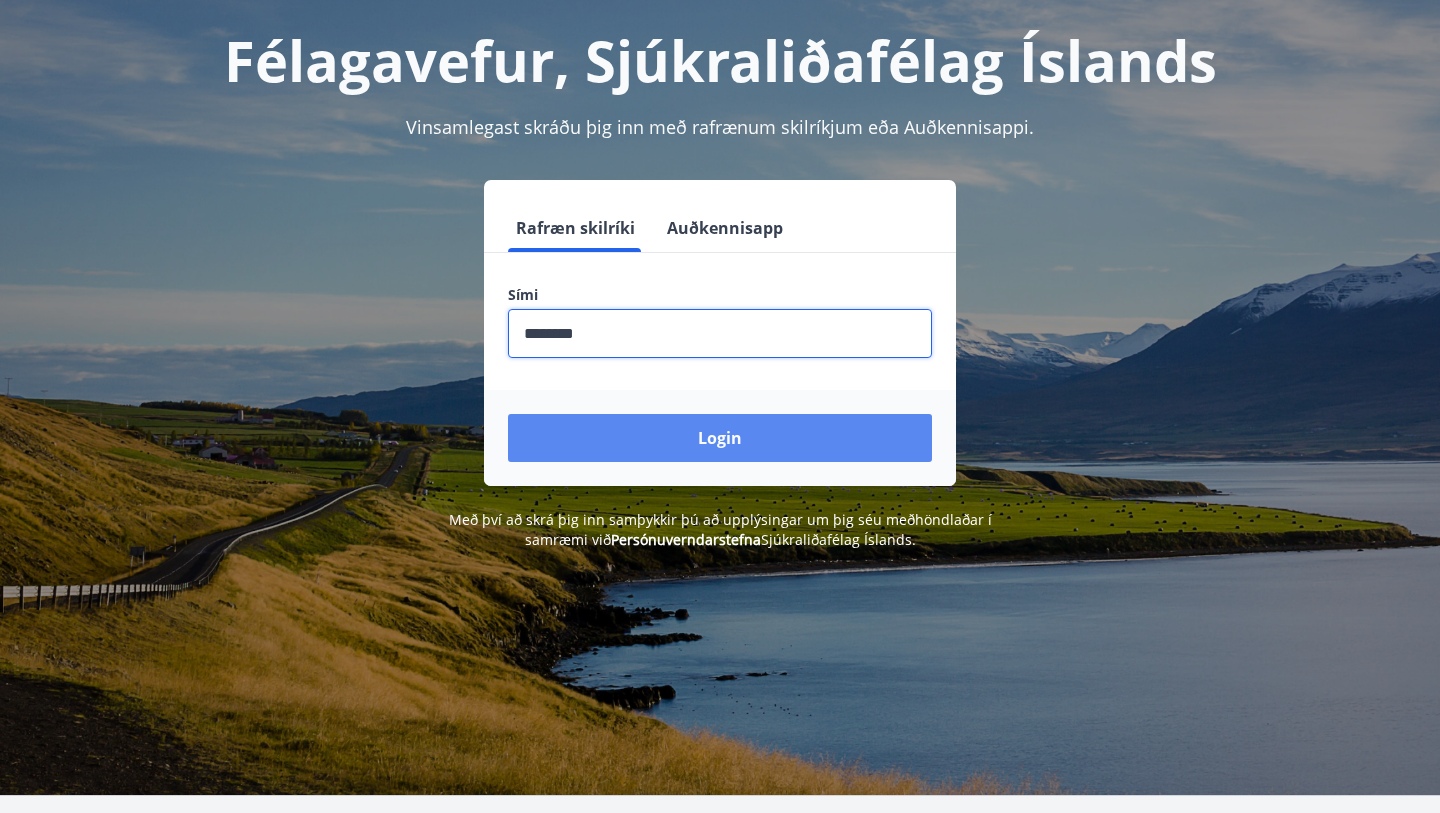 type on "********" 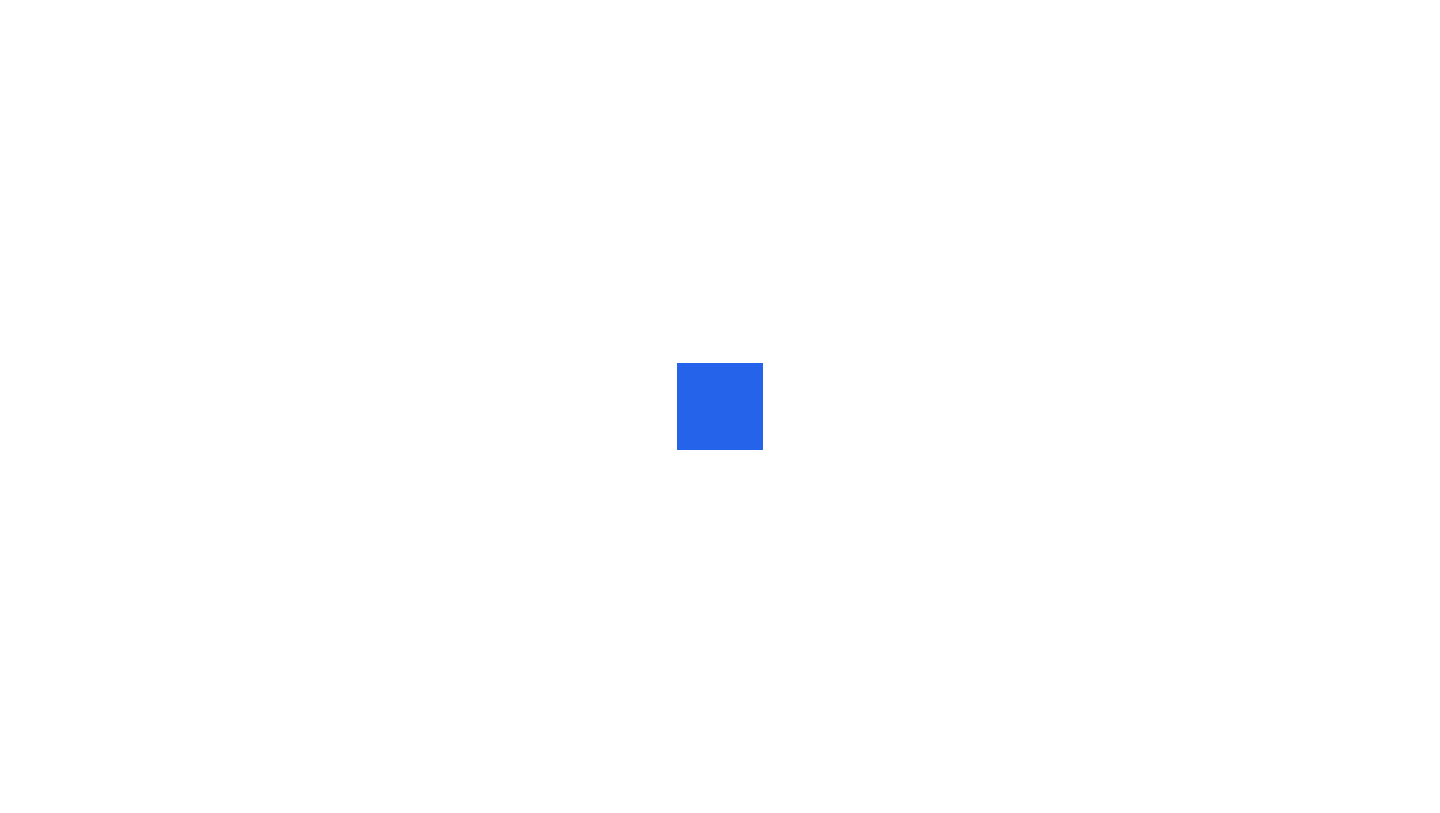 scroll, scrollTop: 0, scrollLeft: 0, axis: both 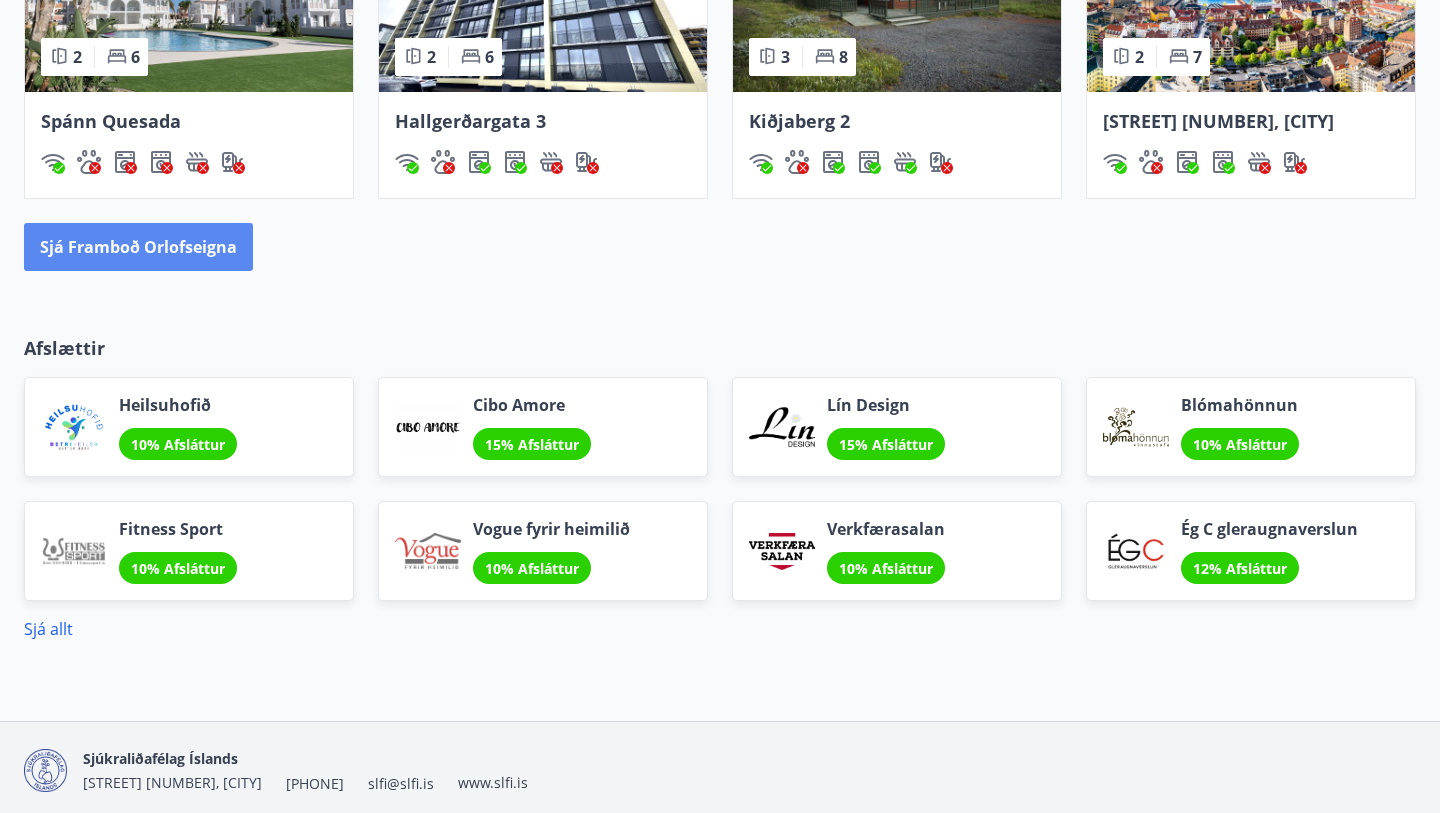 click on "Sjá framboð orlofseigna" at bounding box center [138, 247] 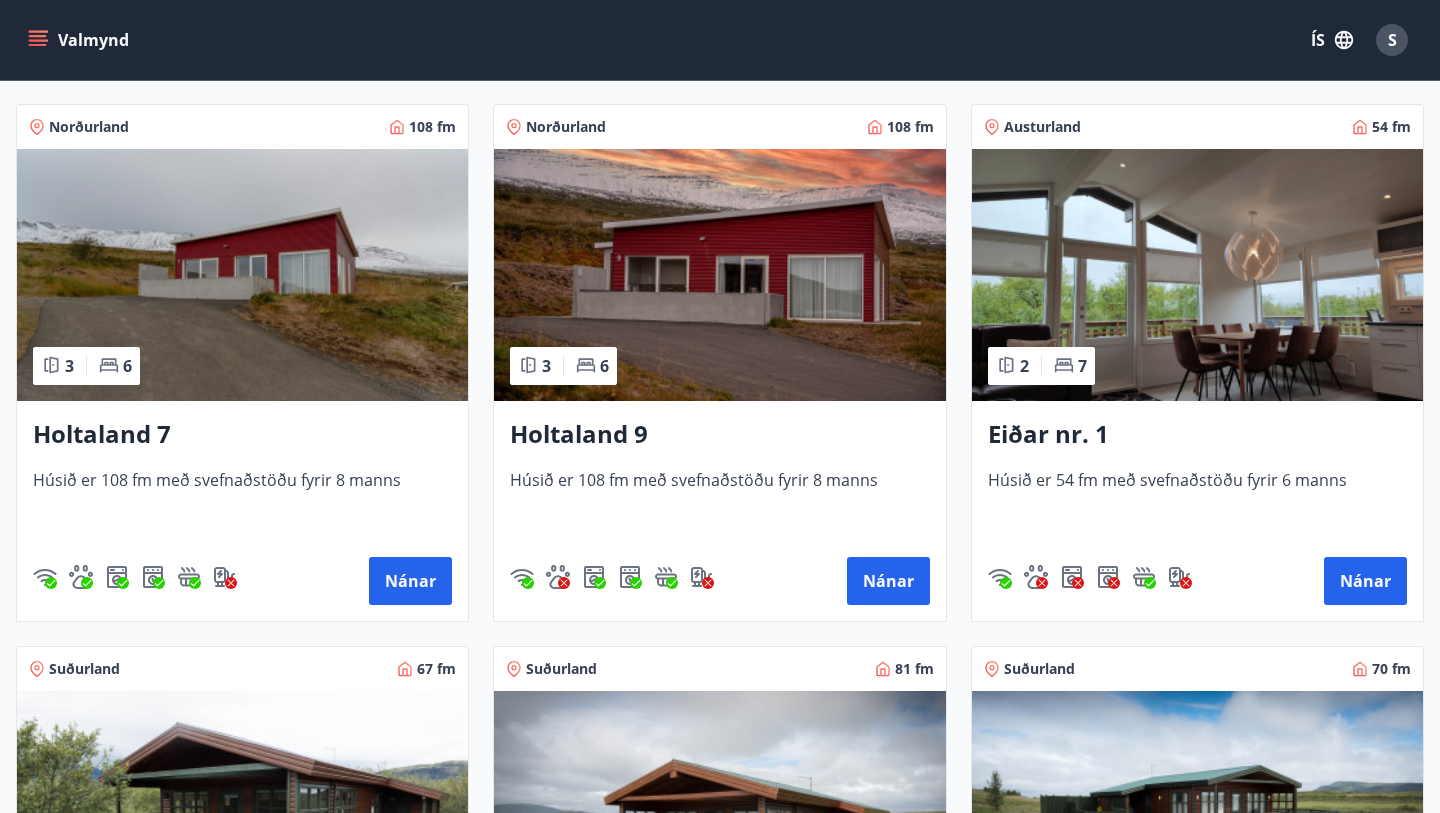 scroll, scrollTop: 2511, scrollLeft: 0, axis: vertical 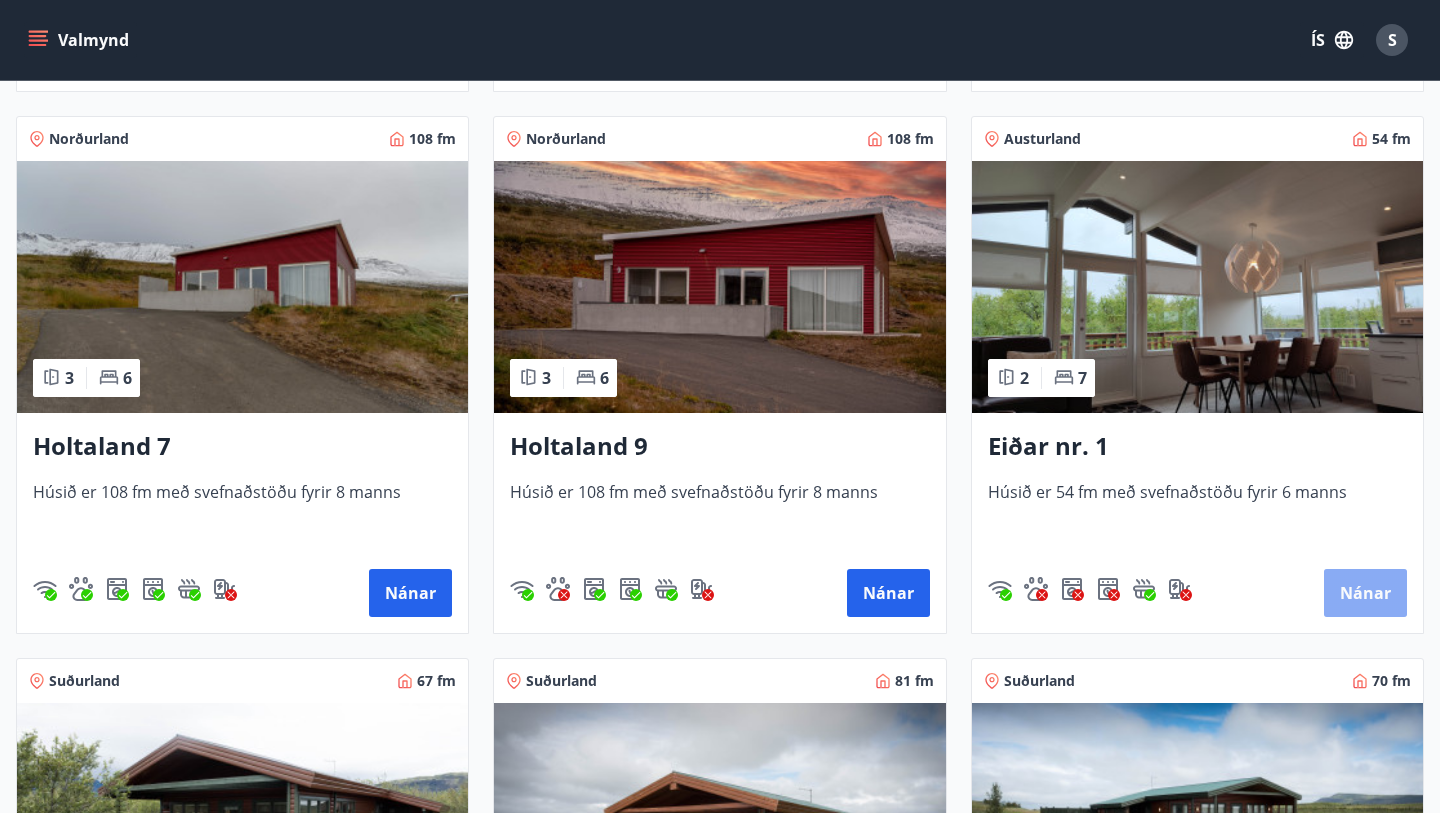 click on "Nánar" at bounding box center (1365, 593) 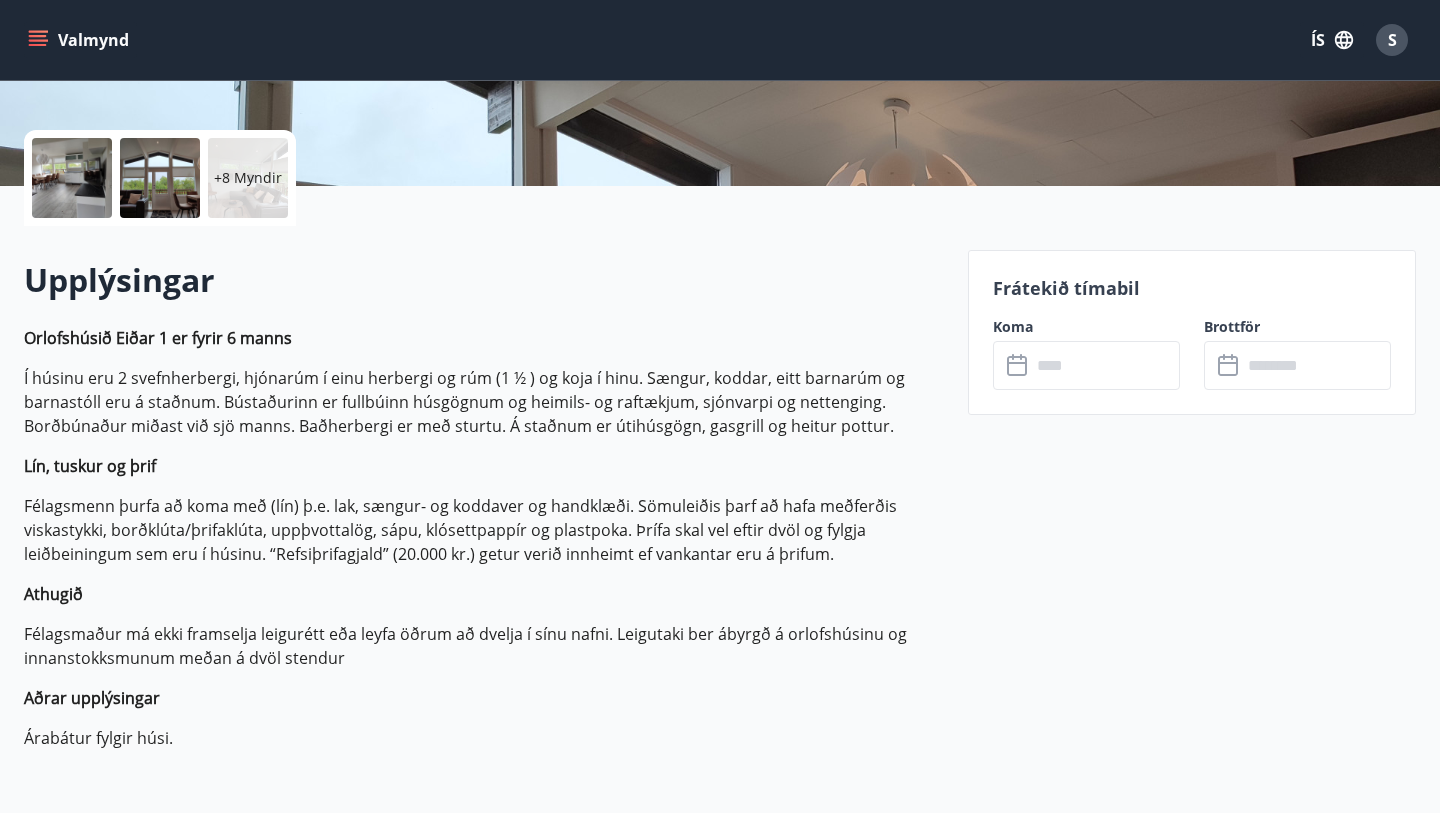 scroll, scrollTop: 0, scrollLeft: 0, axis: both 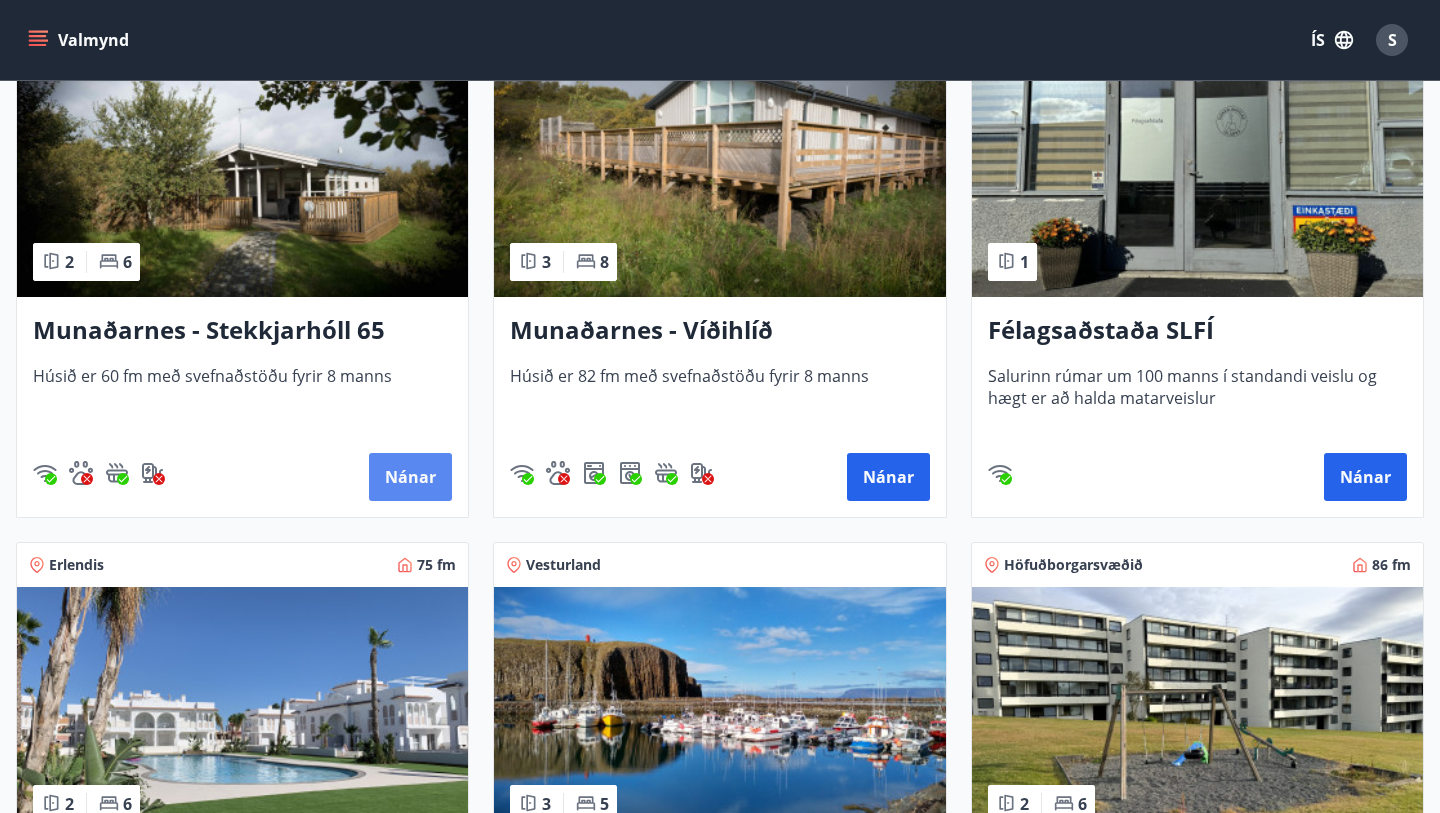 click on "Nánar" at bounding box center (410, 477) 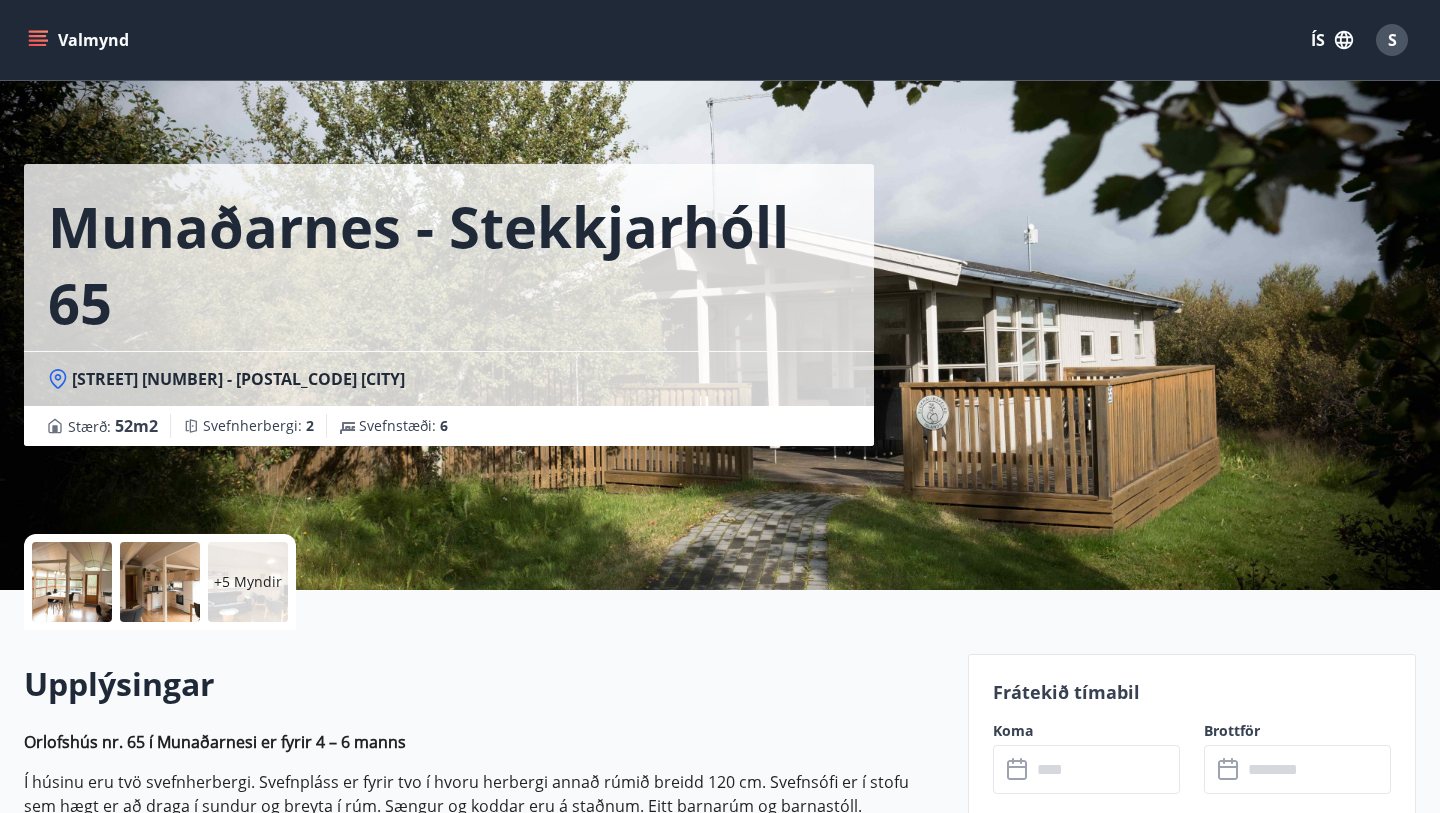 scroll, scrollTop: 14, scrollLeft: 0, axis: vertical 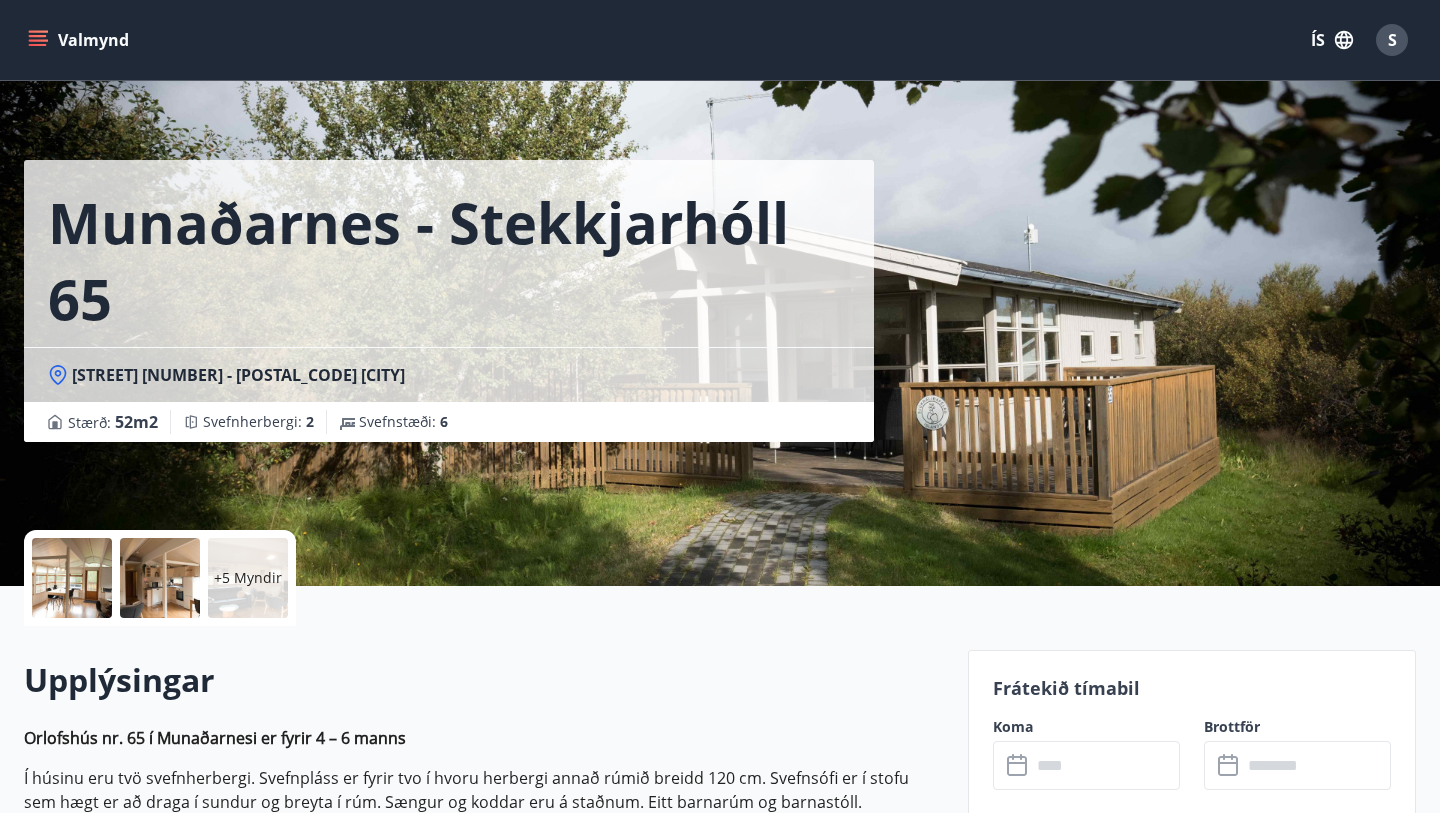 click on "+5 Myndir" at bounding box center [248, 578] 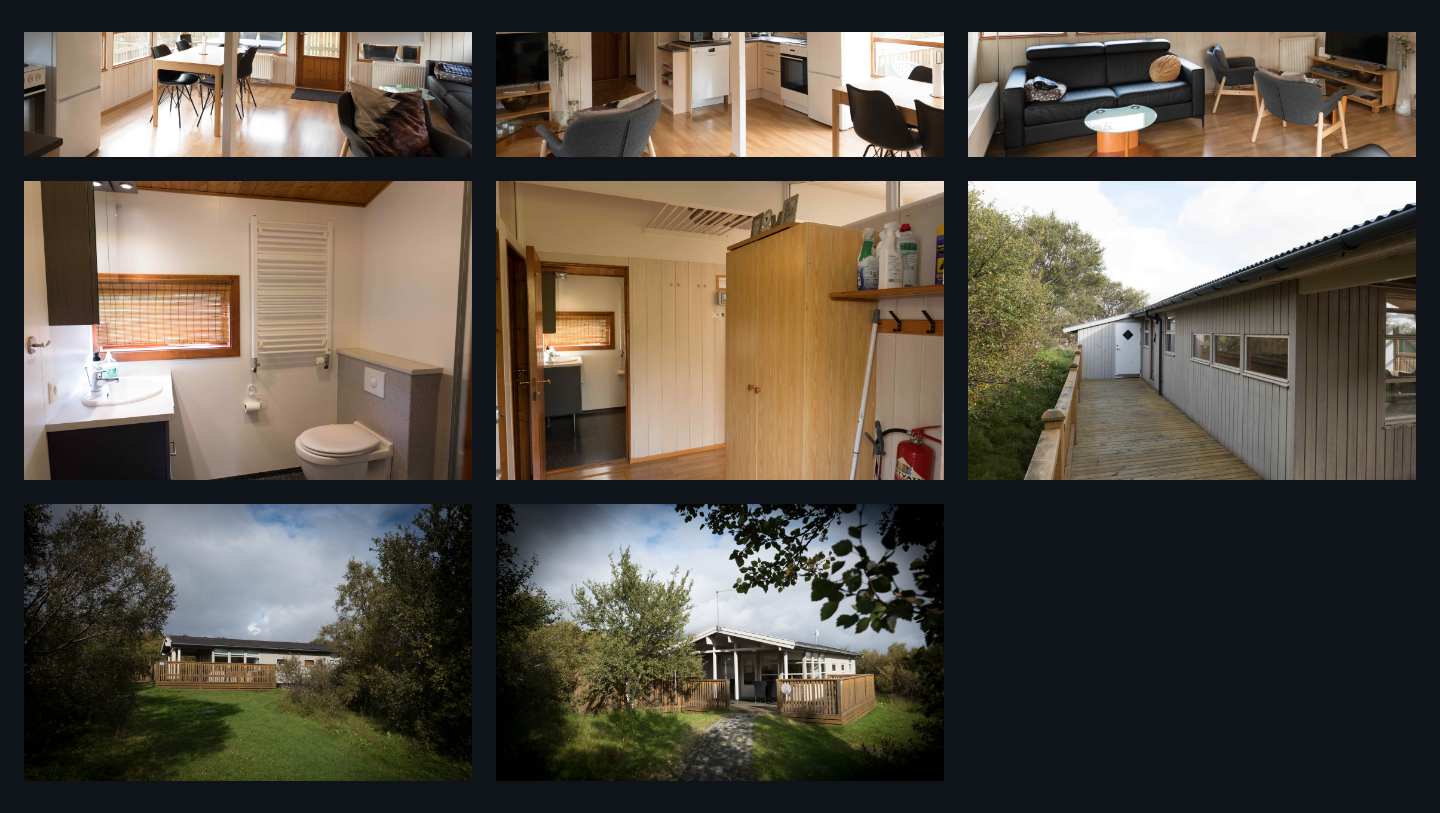 scroll, scrollTop: 604, scrollLeft: 0, axis: vertical 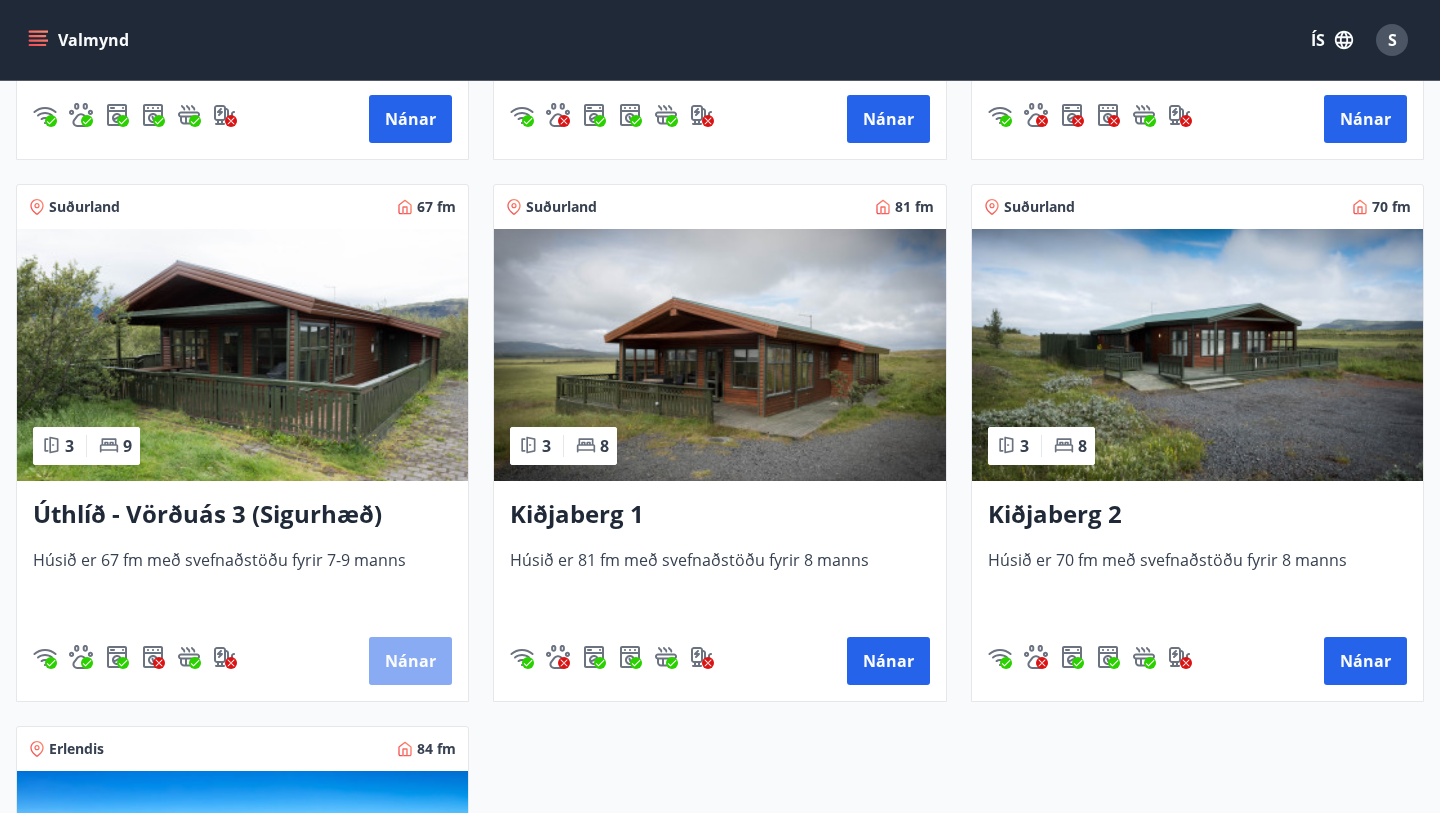 click on "Nánar" at bounding box center [410, 661] 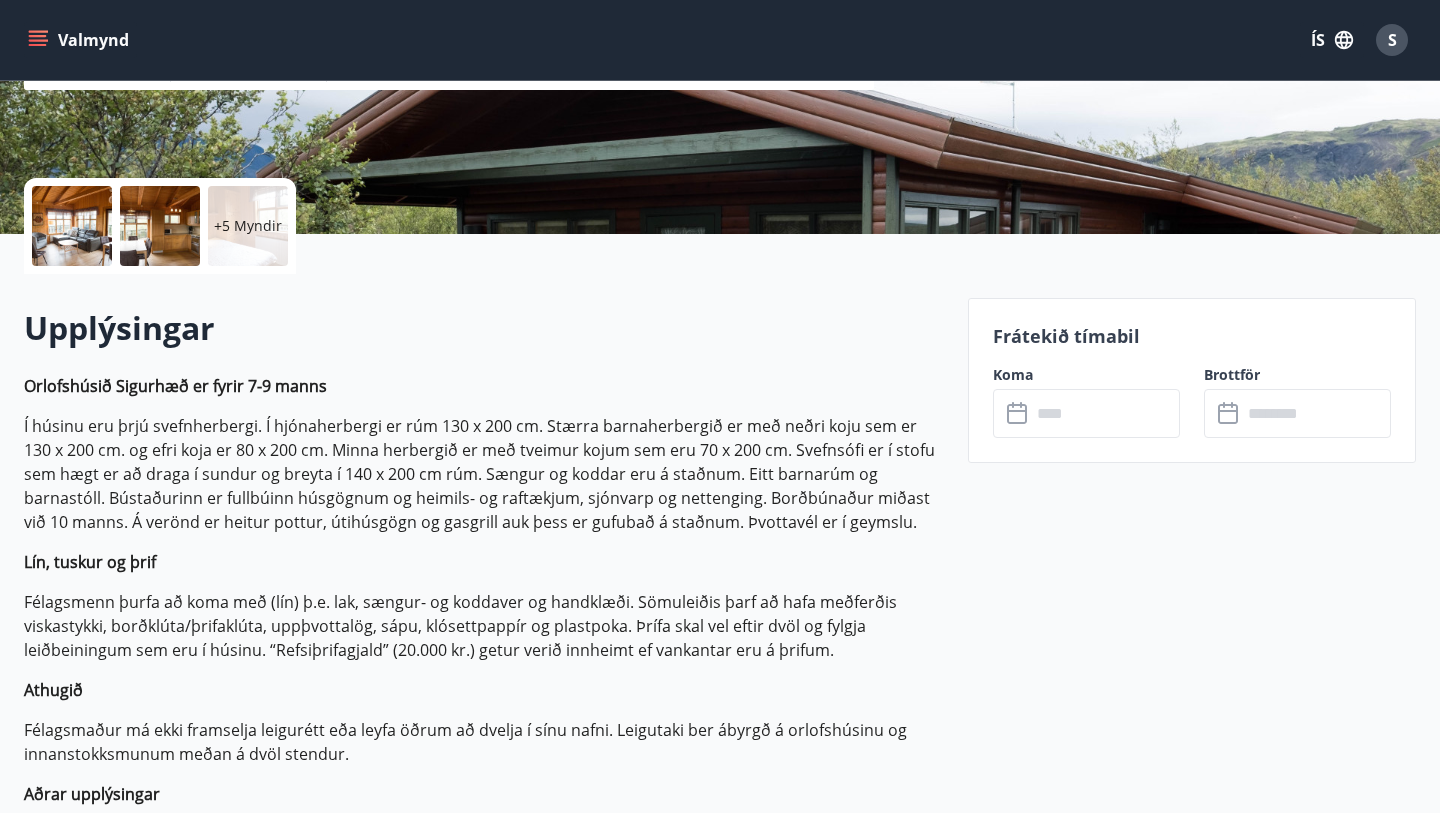scroll, scrollTop: 372, scrollLeft: 0, axis: vertical 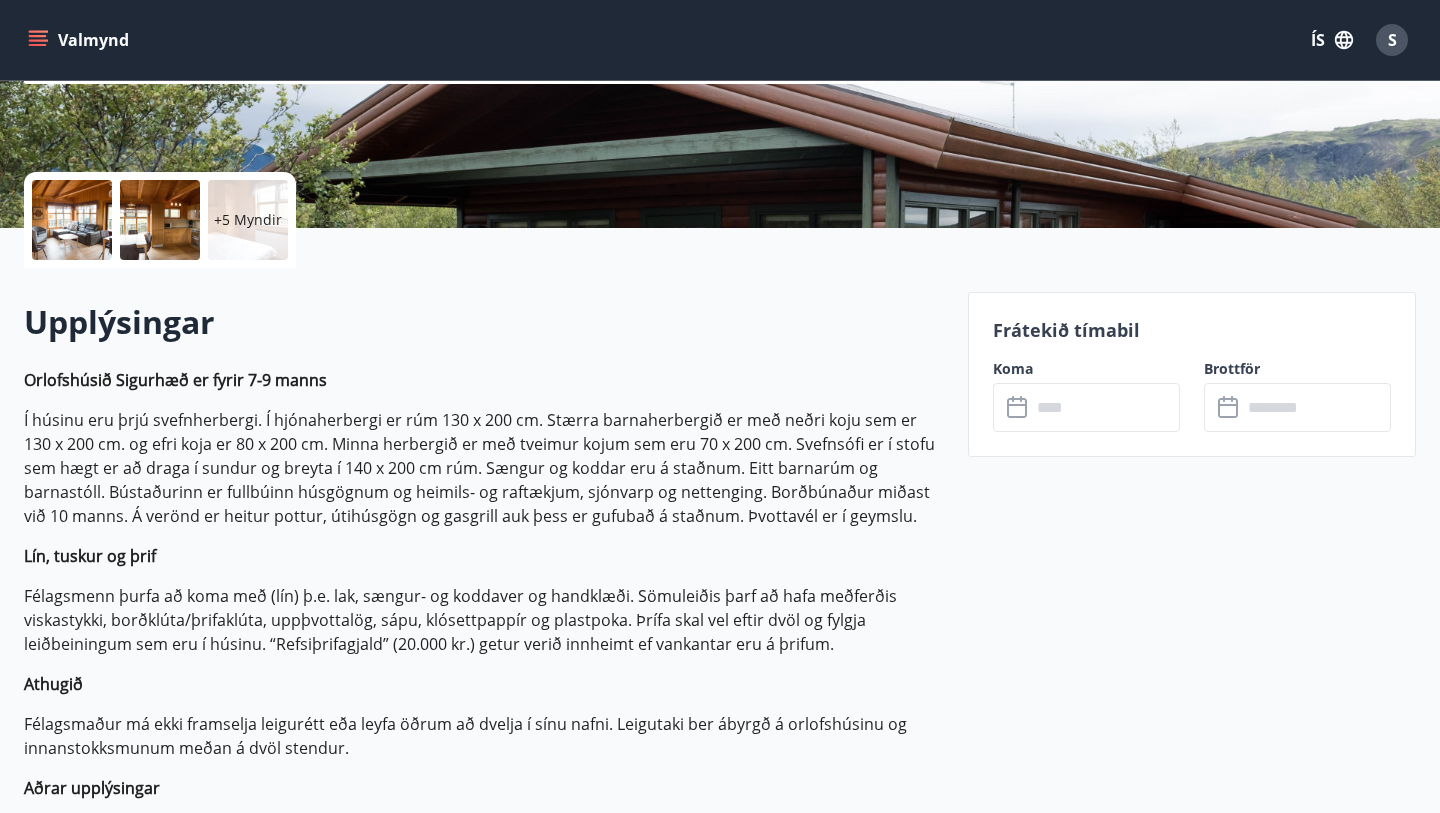 click on "+5 Myndir" at bounding box center (248, 220) 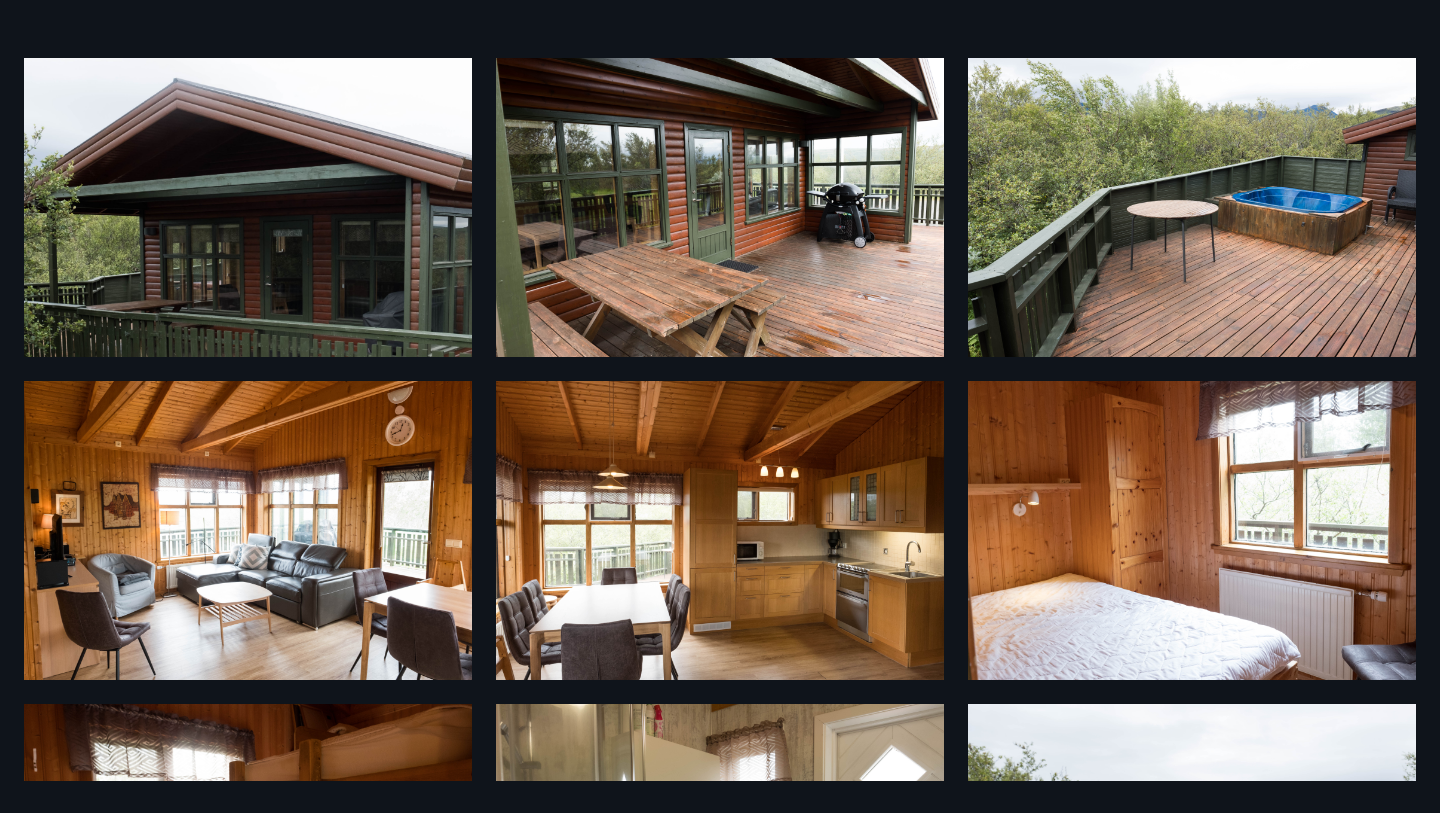 scroll, scrollTop: 0, scrollLeft: 0, axis: both 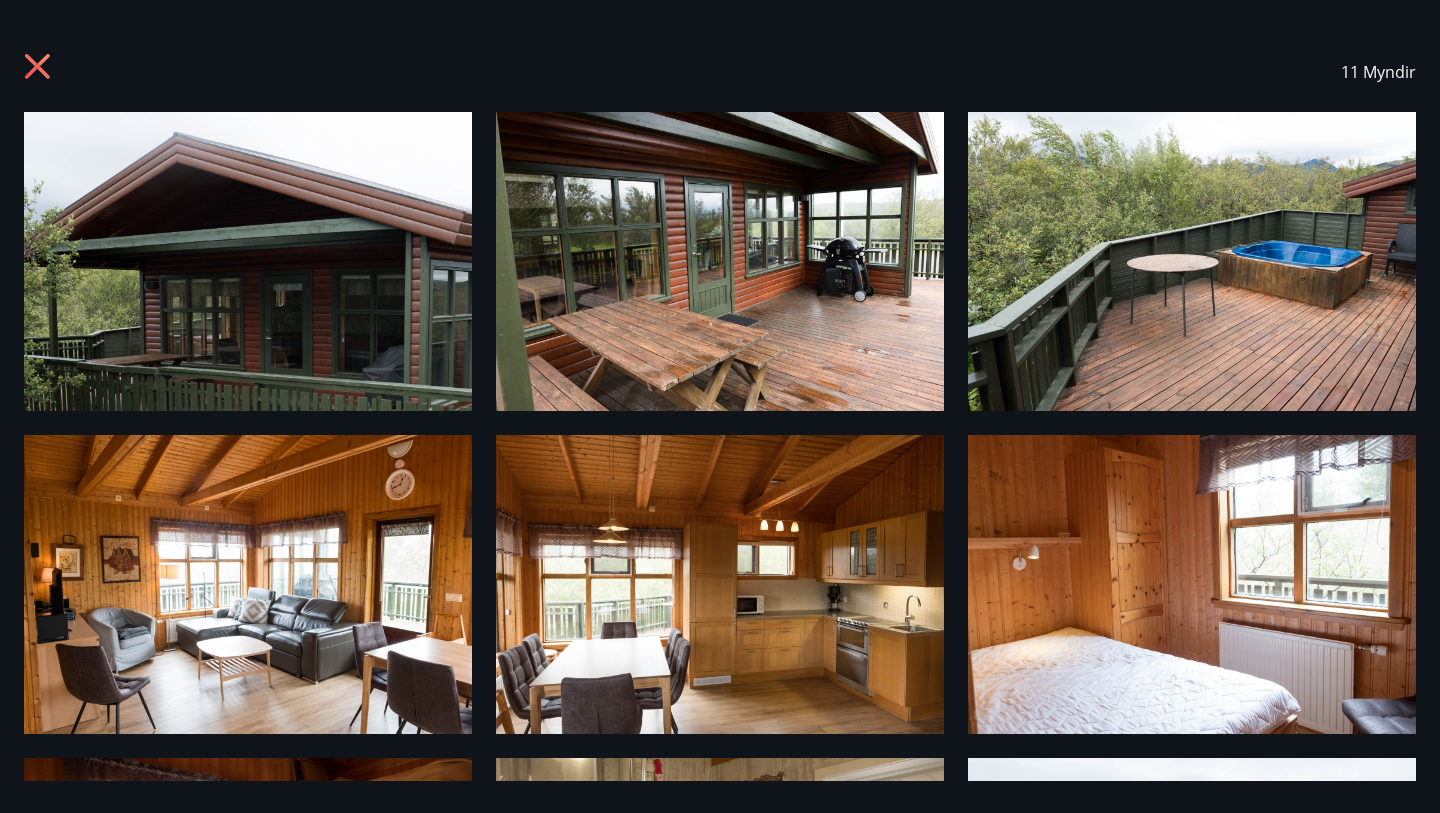 click 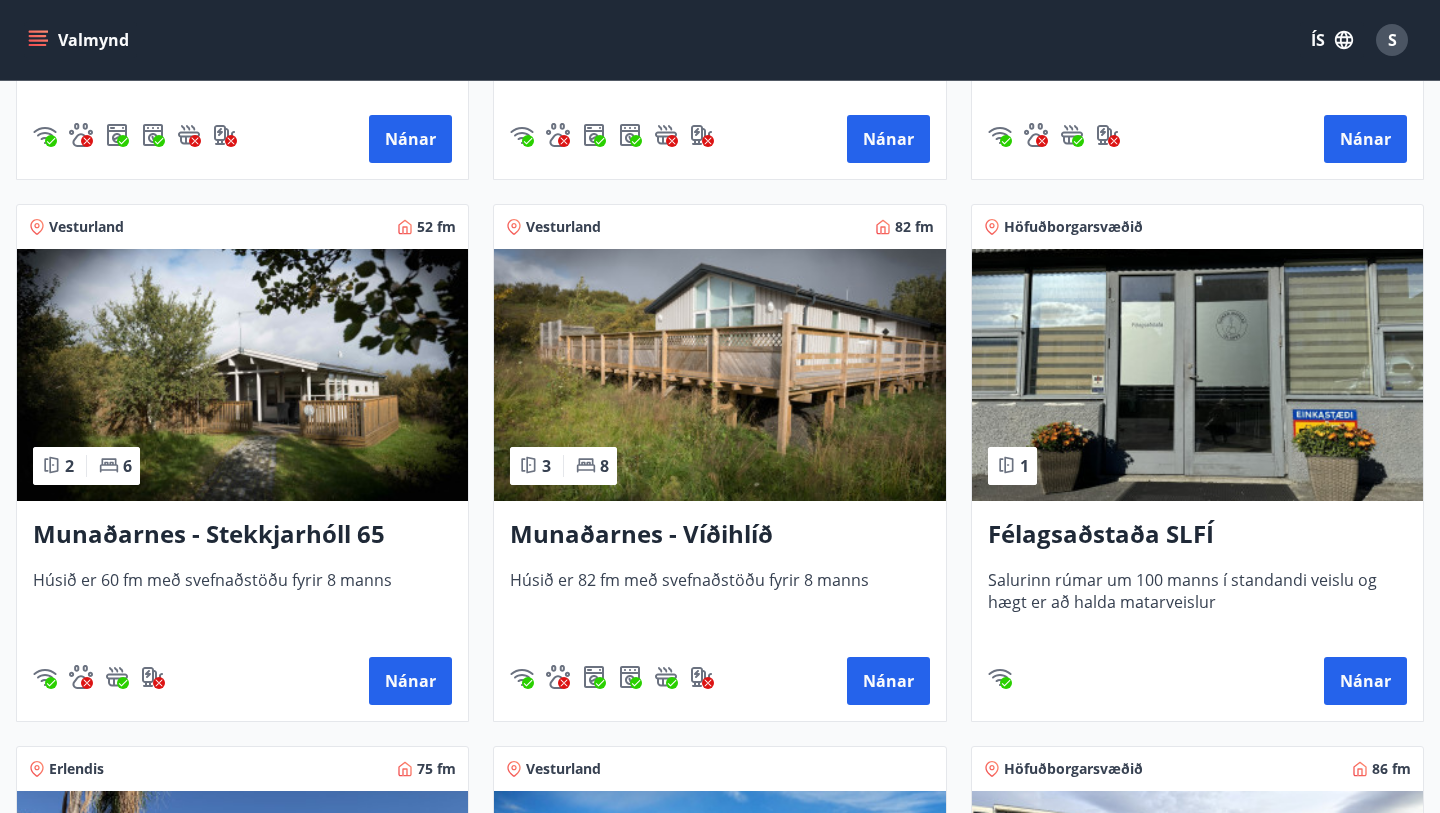 scroll, scrollTop: 799, scrollLeft: 0, axis: vertical 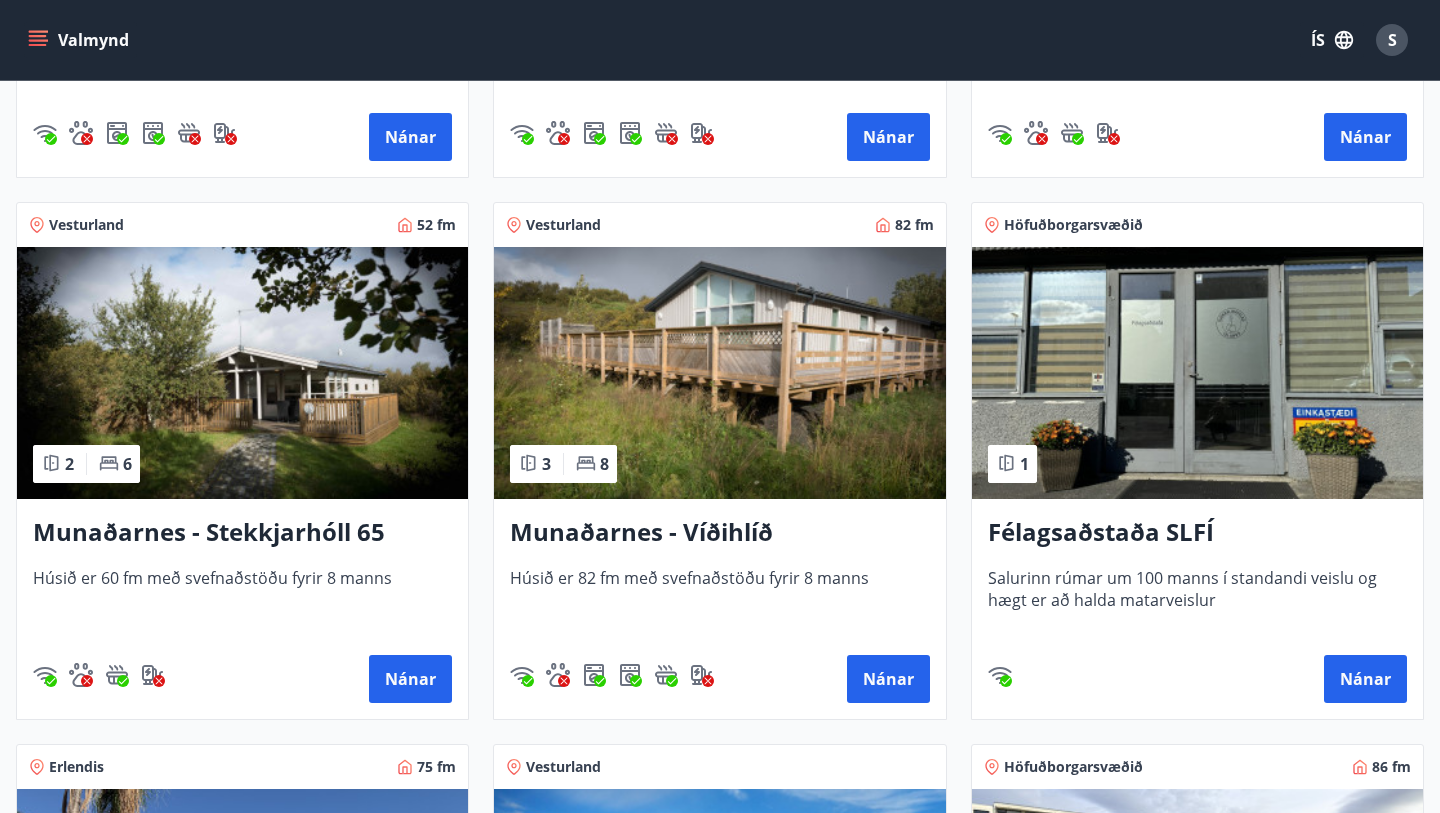 click on "Munaðarnes - Víðihlíð" at bounding box center [719, 533] 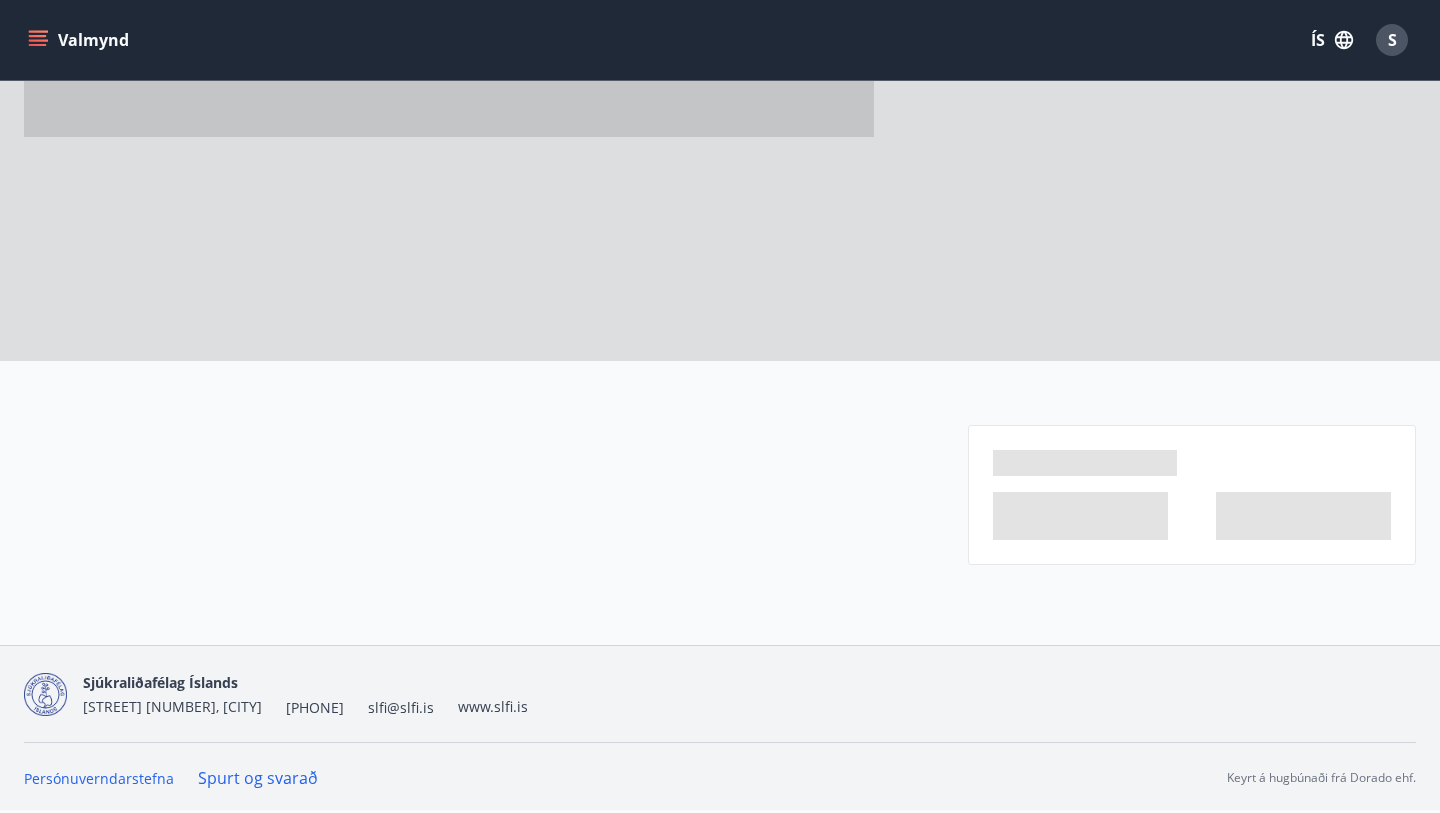 scroll, scrollTop: 0, scrollLeft: 0, axis: both 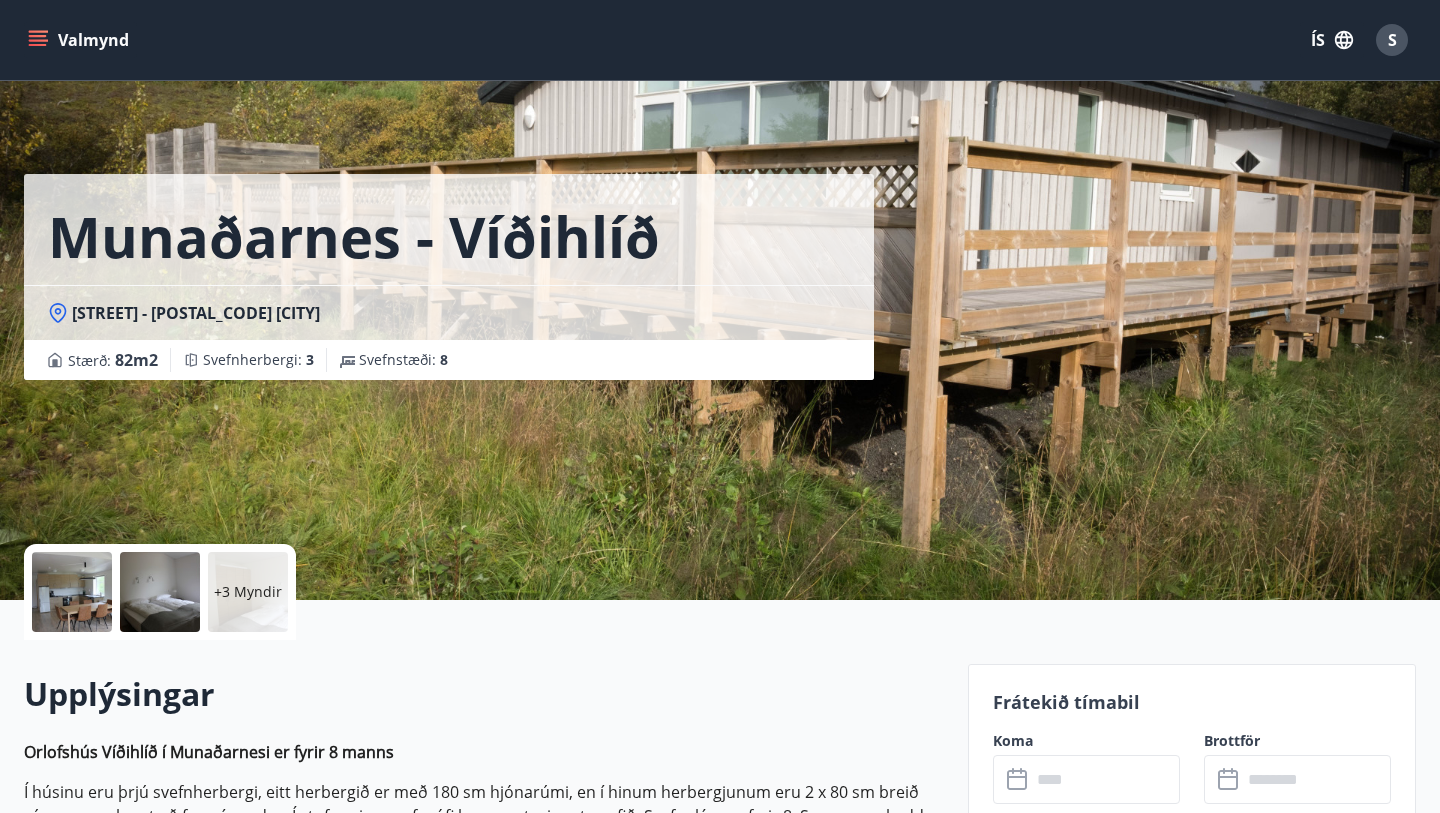 click on "+3 Myndir" at bounding box center [248, 592] 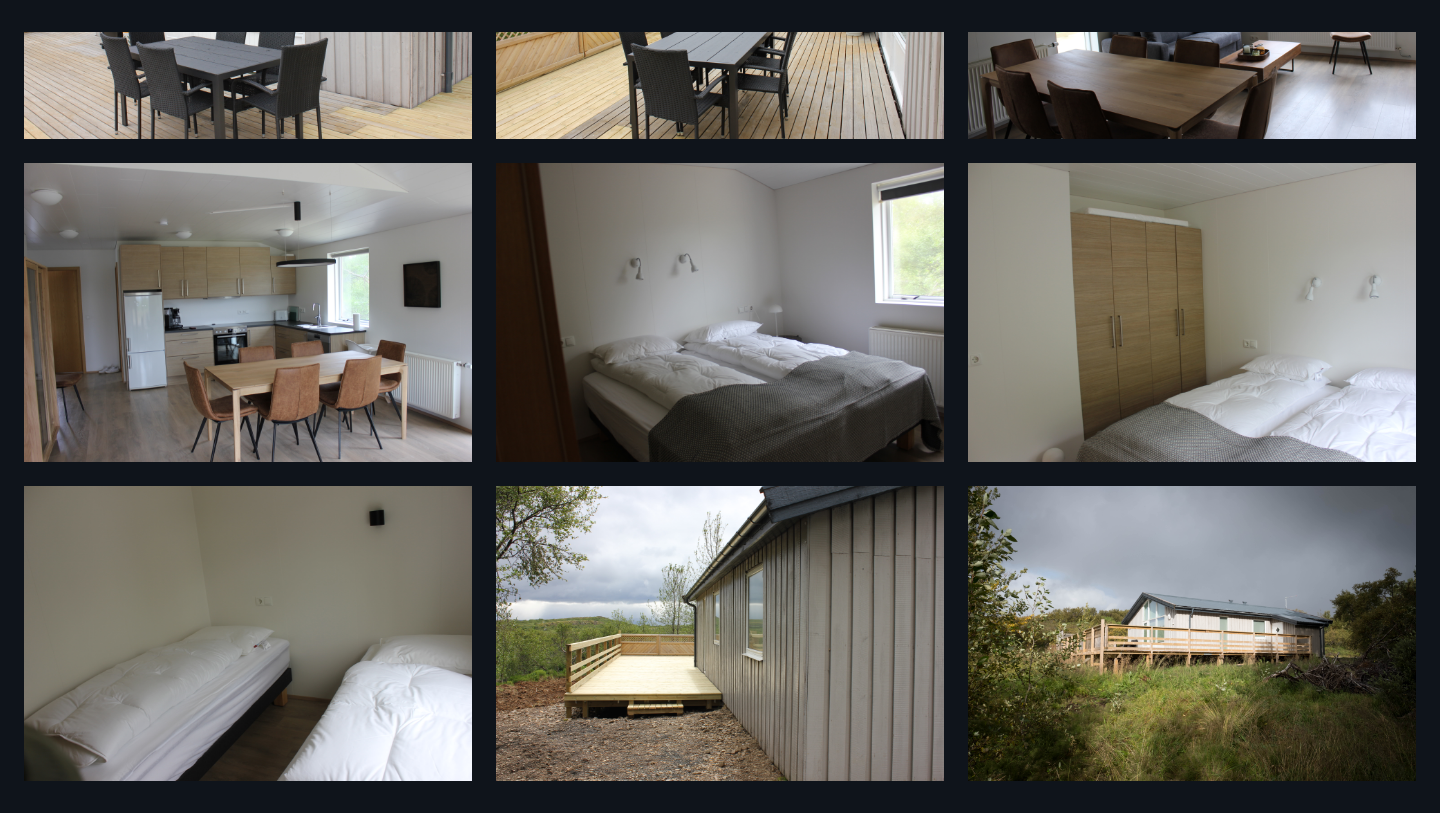 scroll, scrollTop: 281, scrollLeft: 0, axis: vertical 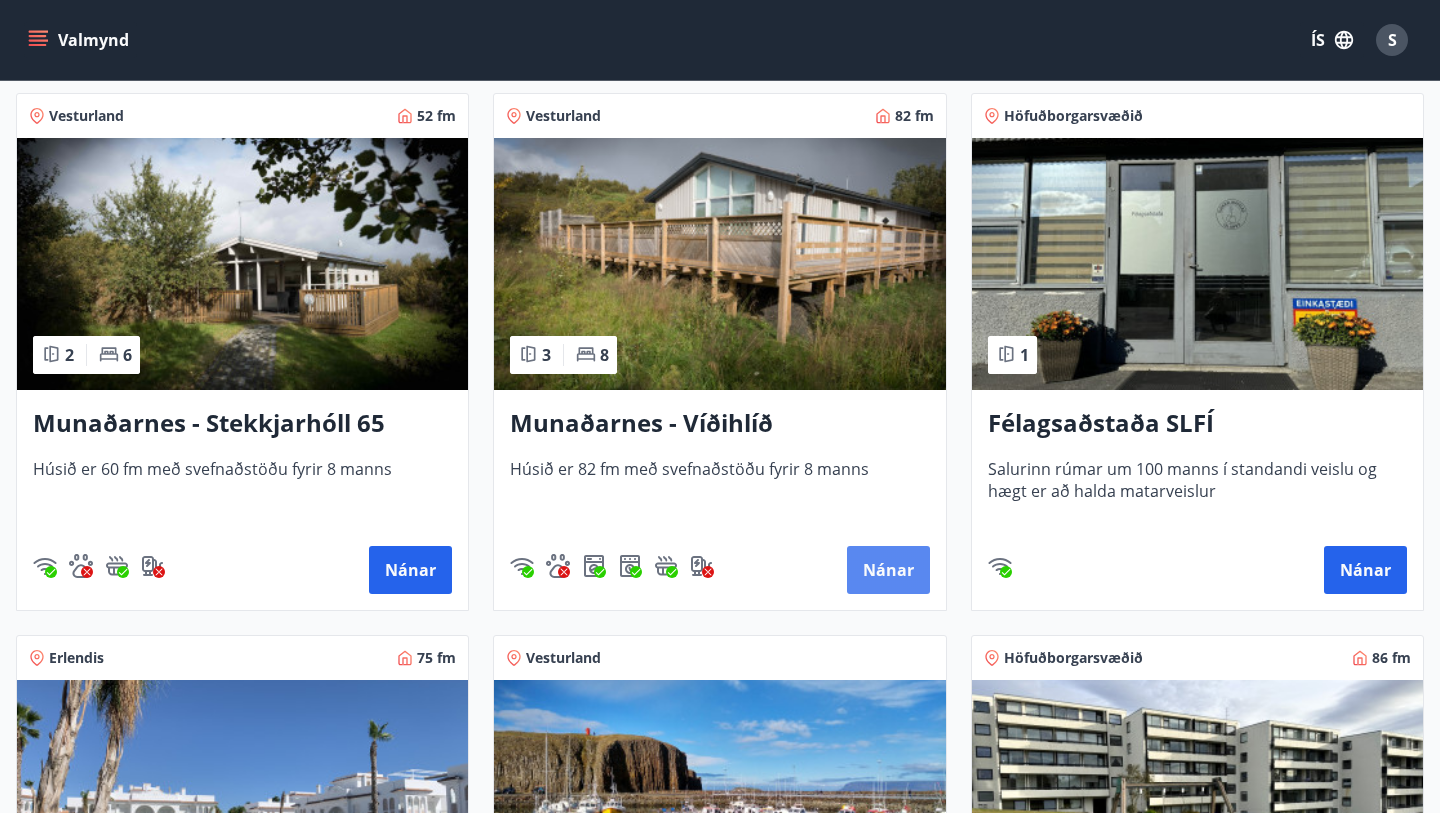 click on "Nánar" at bounding box center [888, 570] 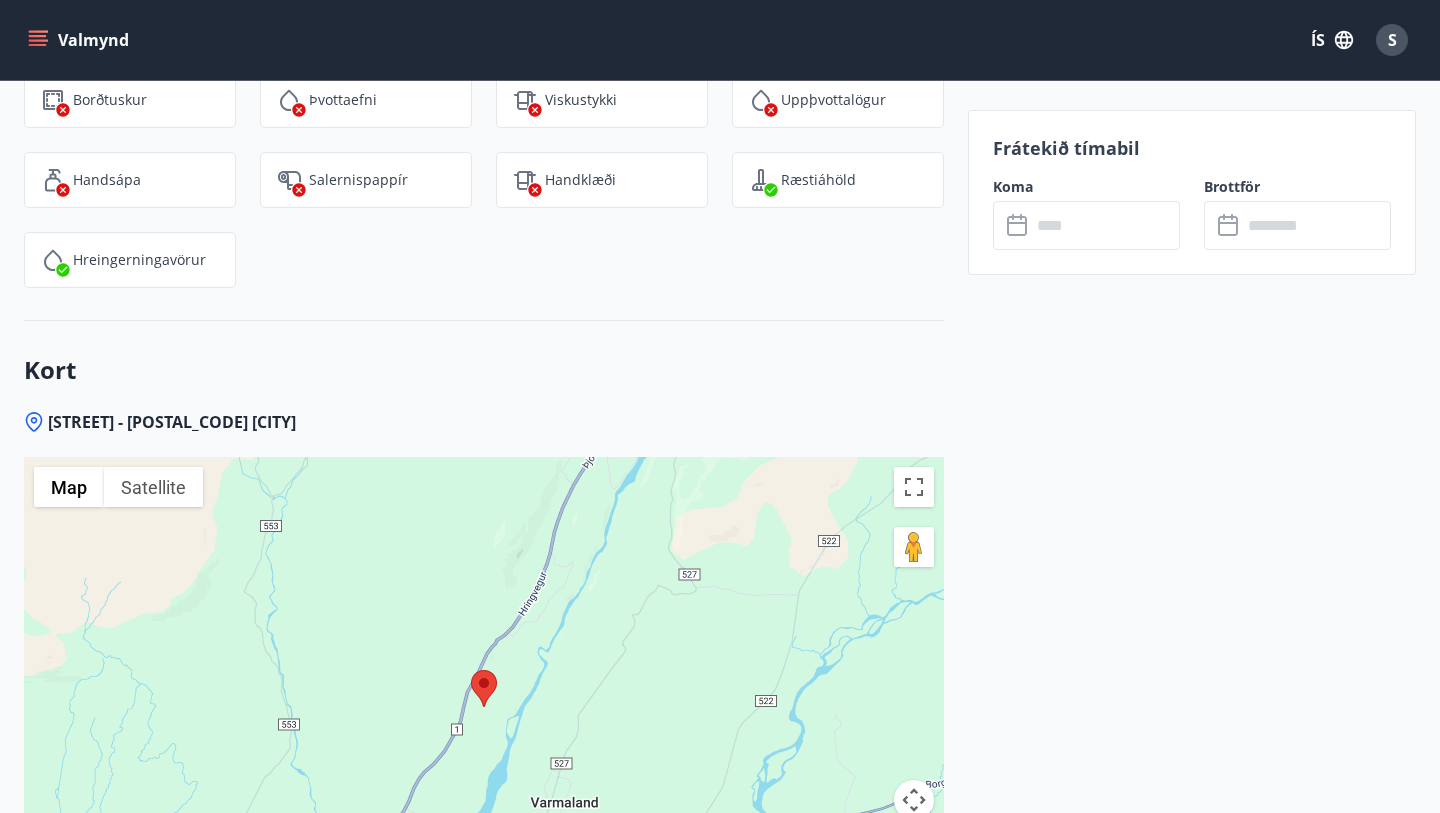 scroll, scrollTop: 2745, scrollLeft: 0, axis: vertical 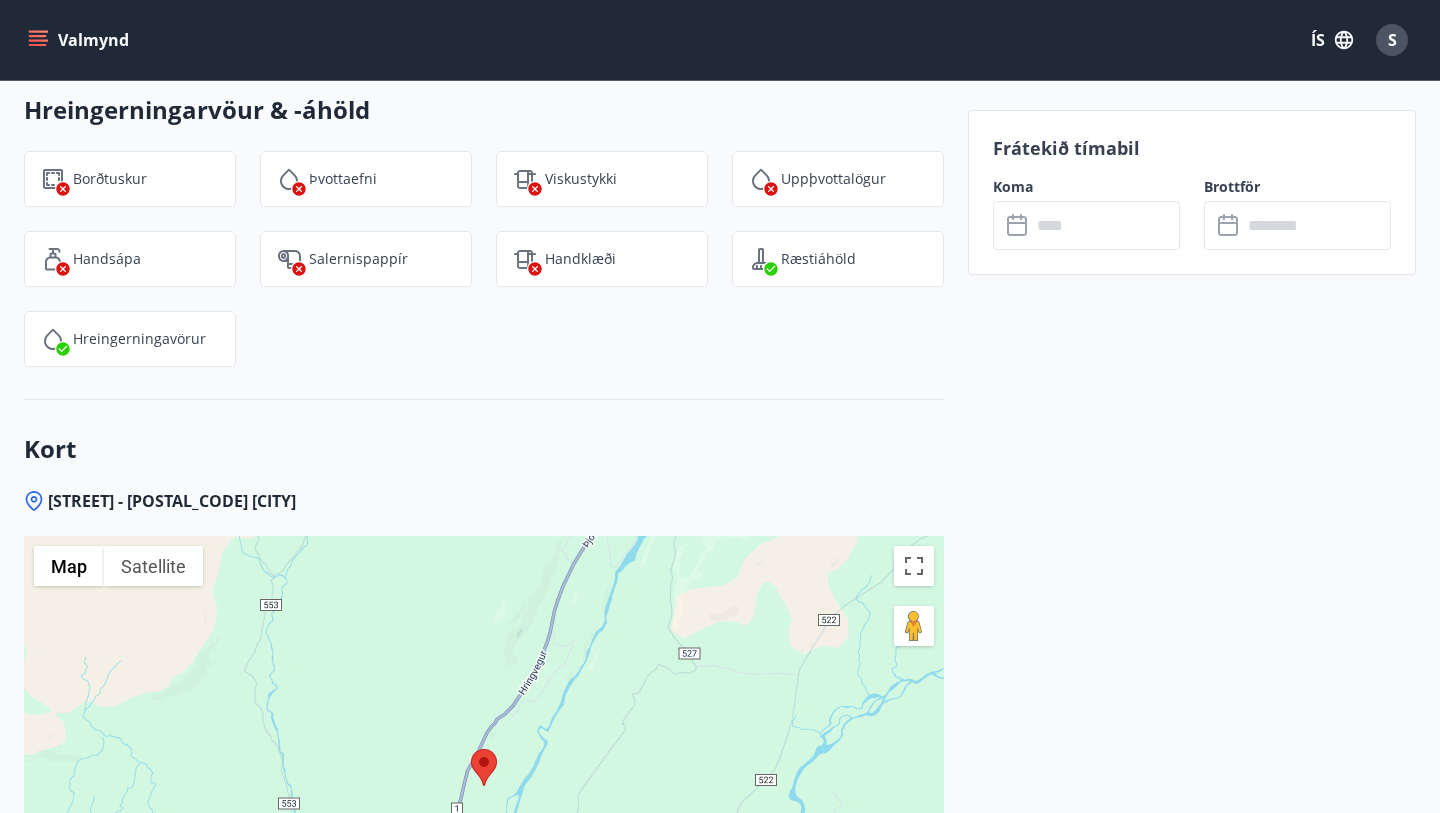 click 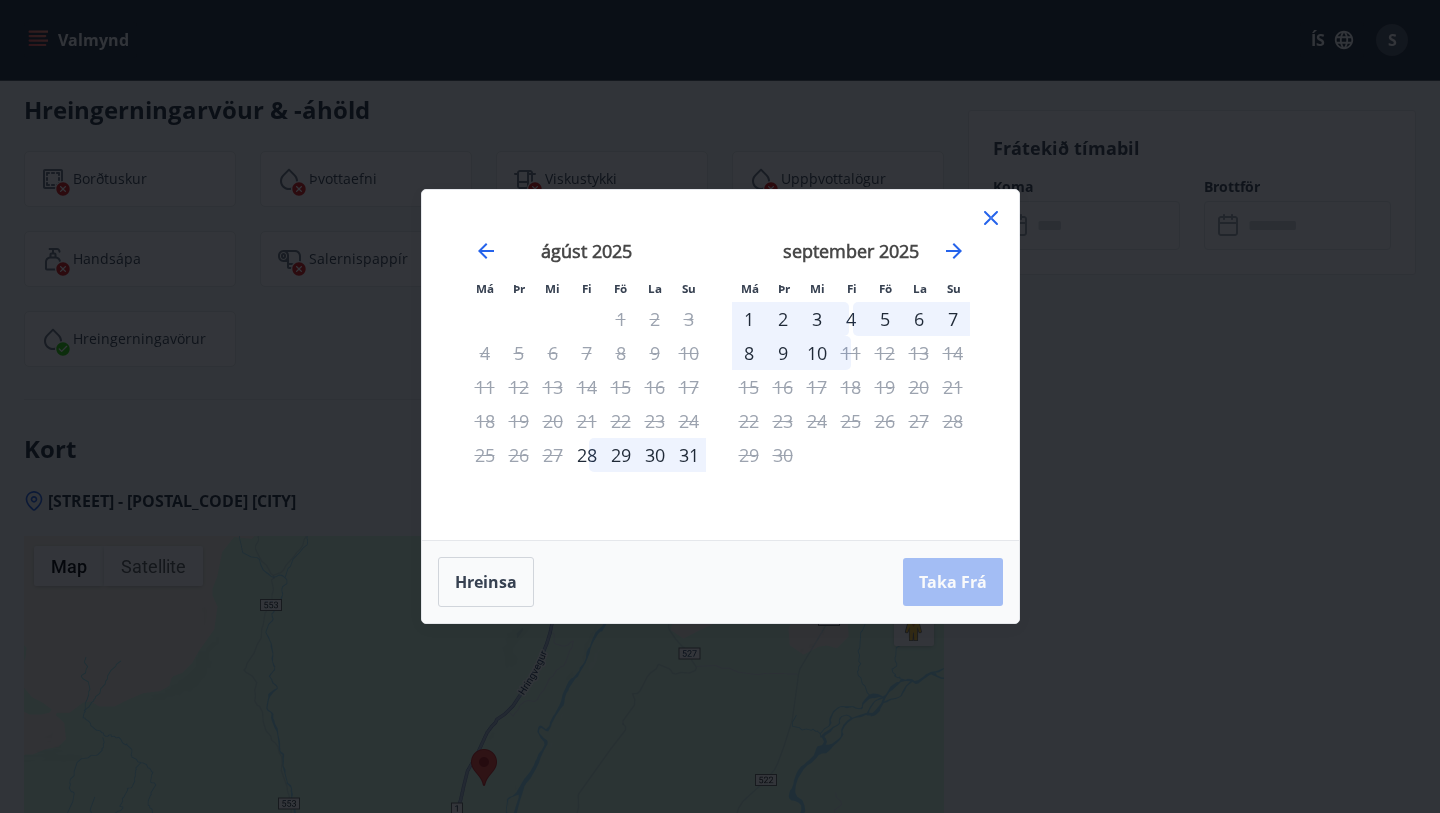 click 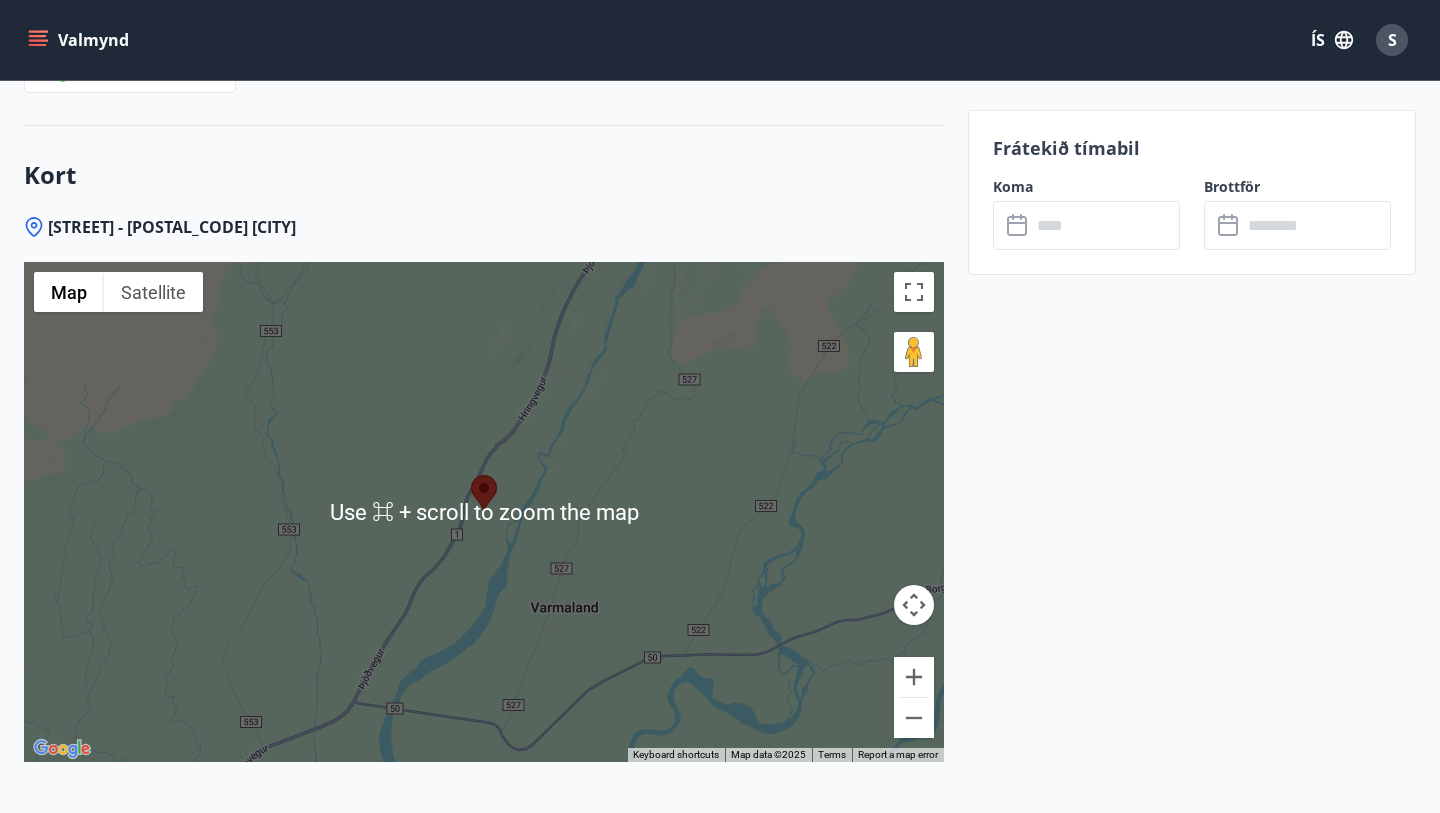 scroll, scrollTop: 3016, scrollLeft: 0, axis: vertical 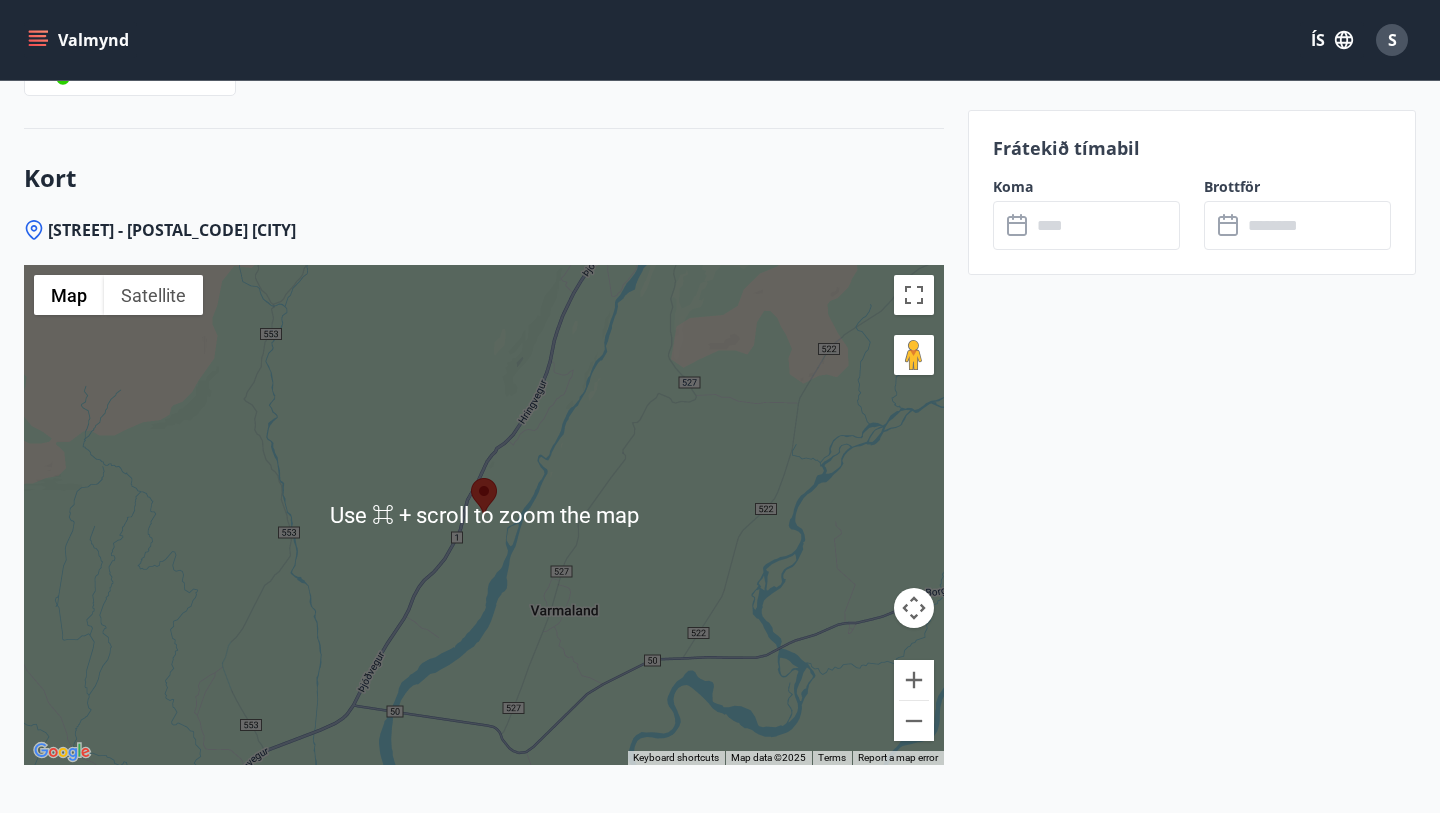 click on "Frátekið tímabil Koma ​ ​ Brottför ​ ​" at bounding box center (1192, -722) 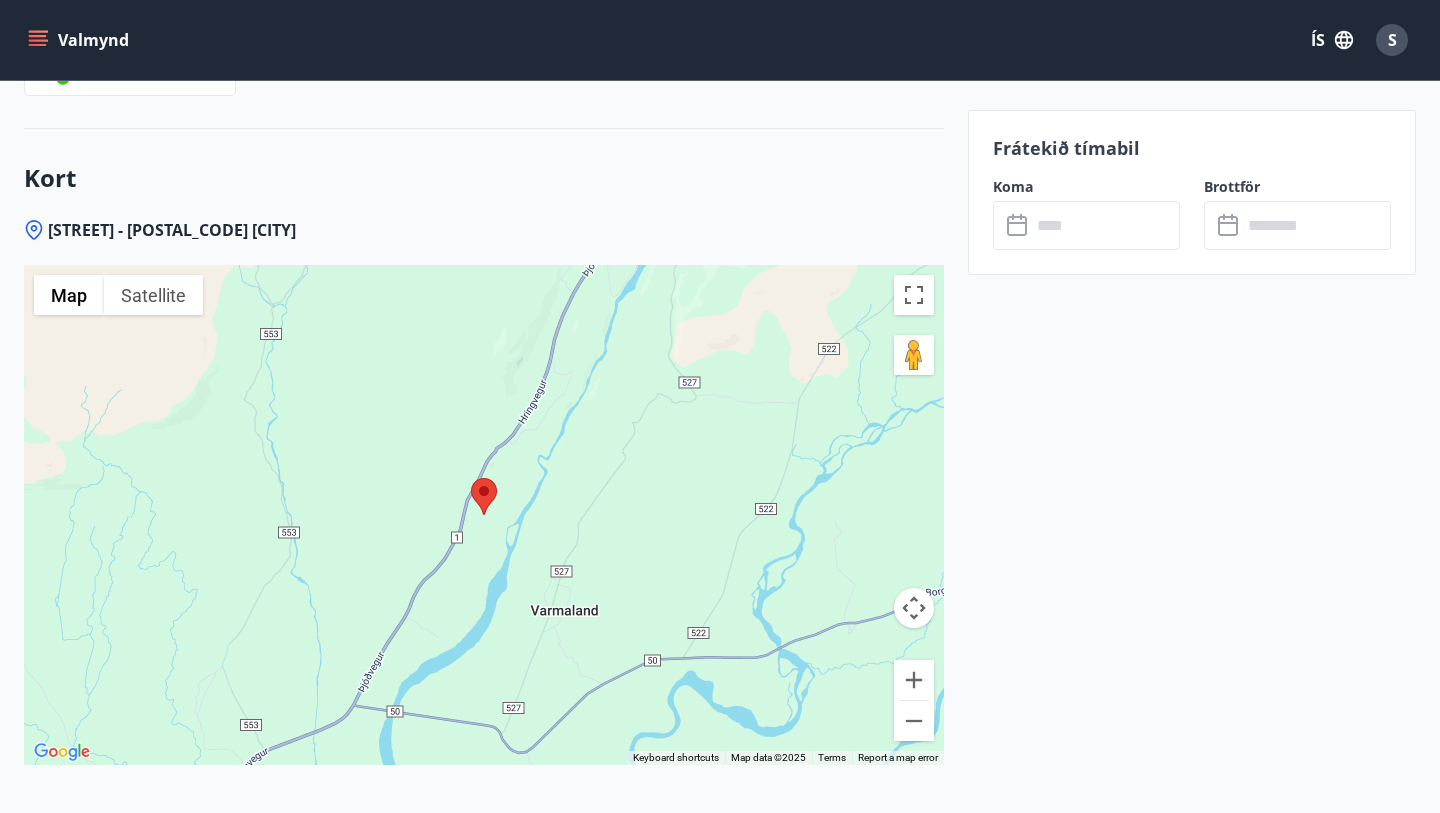 click at bounding box center [484, 496] 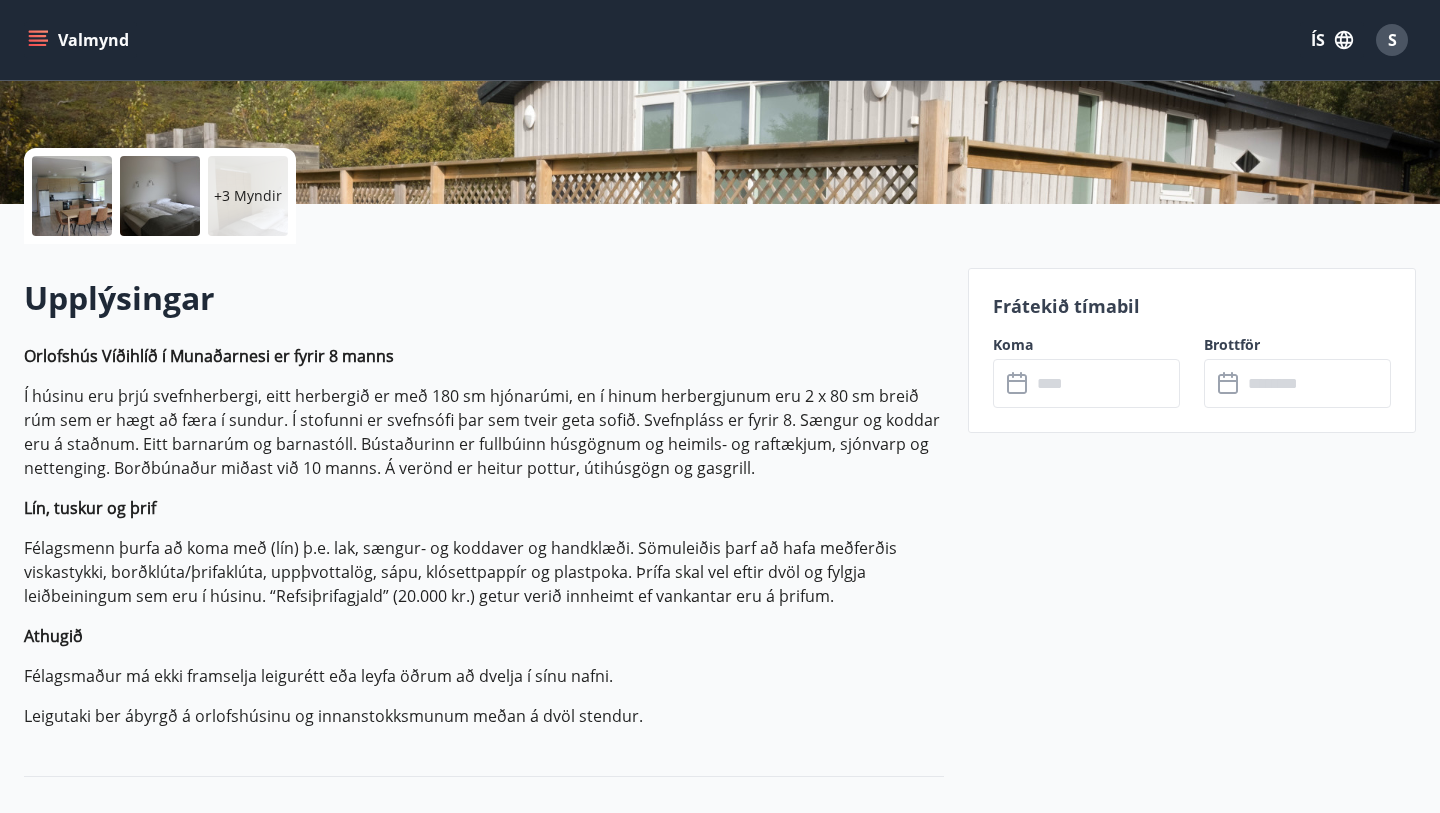 scroll, scrollTop: 0, scrollLeft: 0, axis: both 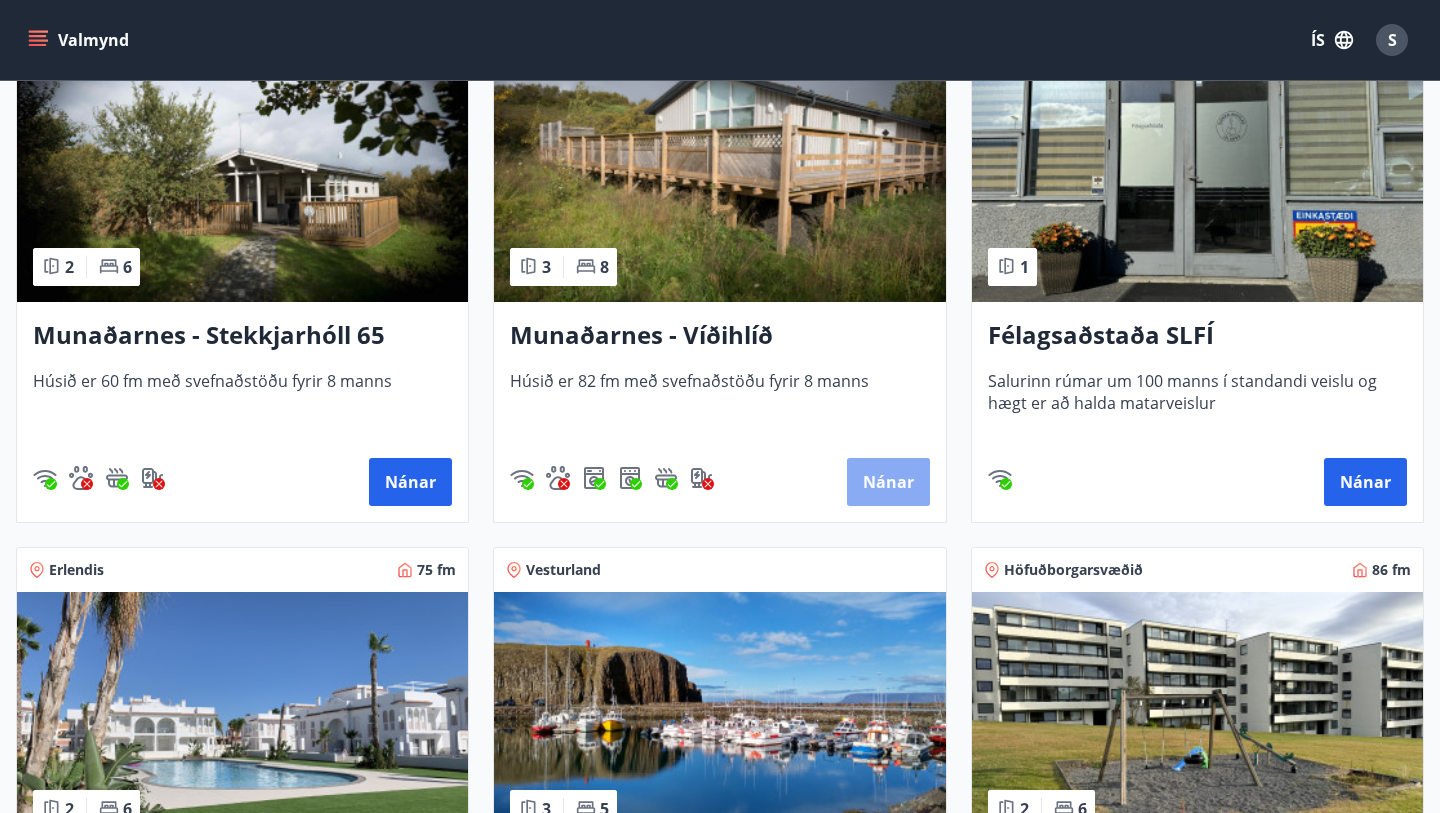 click on "Nánar" at bounding box center (888, 482) 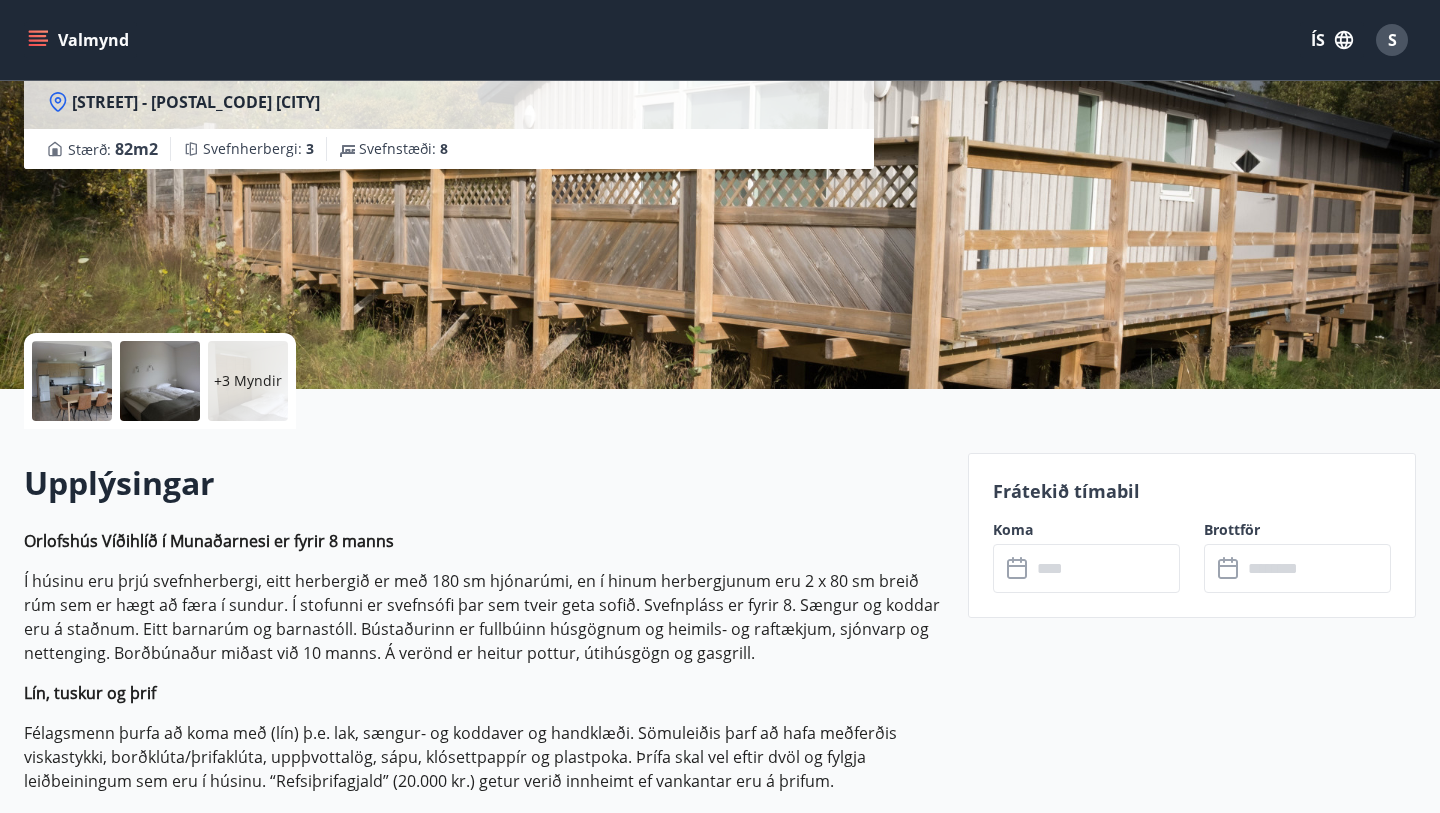 scroll, scrollTop: 345, scrollLeft: 0, axis: vertical 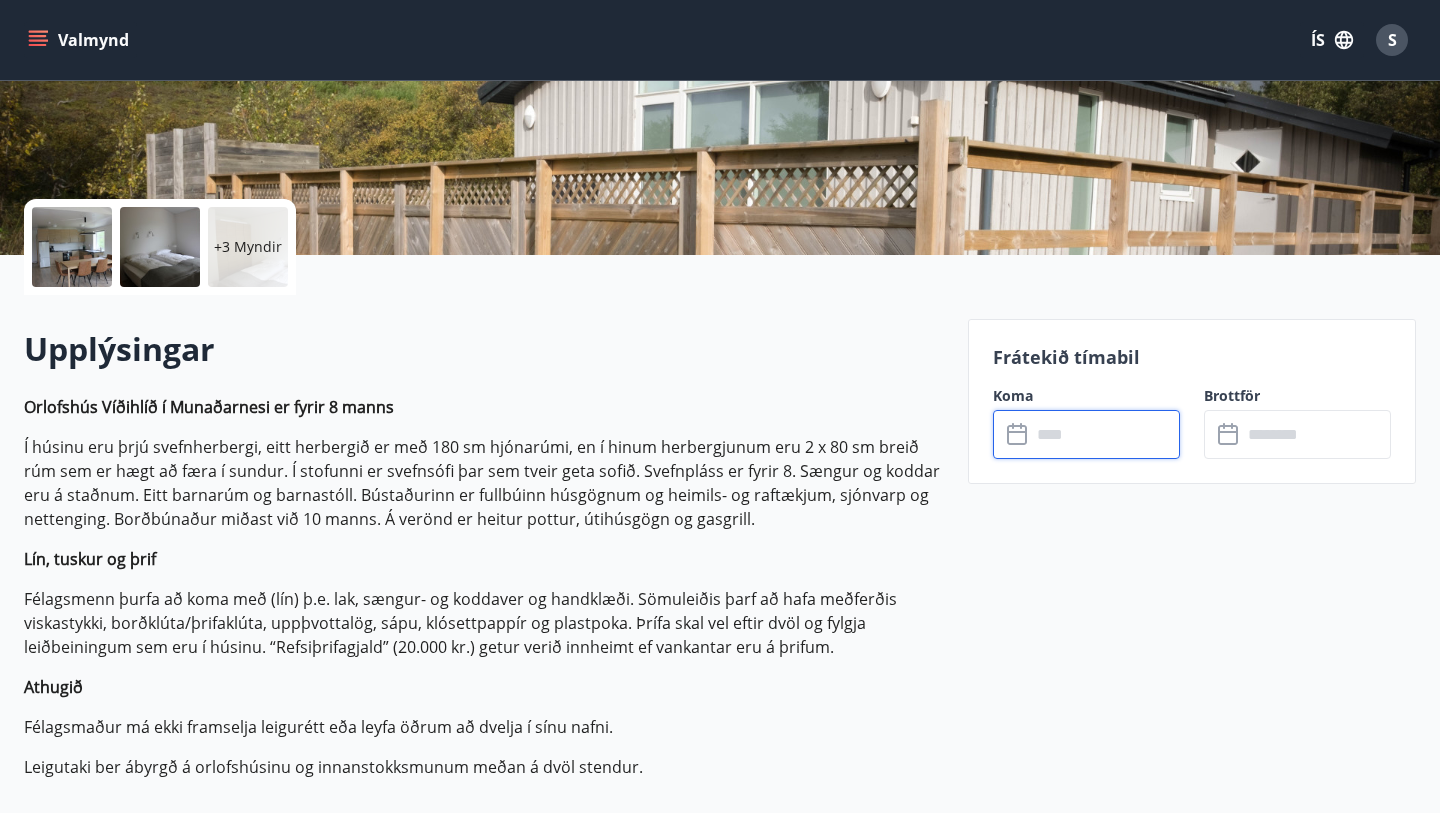click at bounding box center (1105, 434) 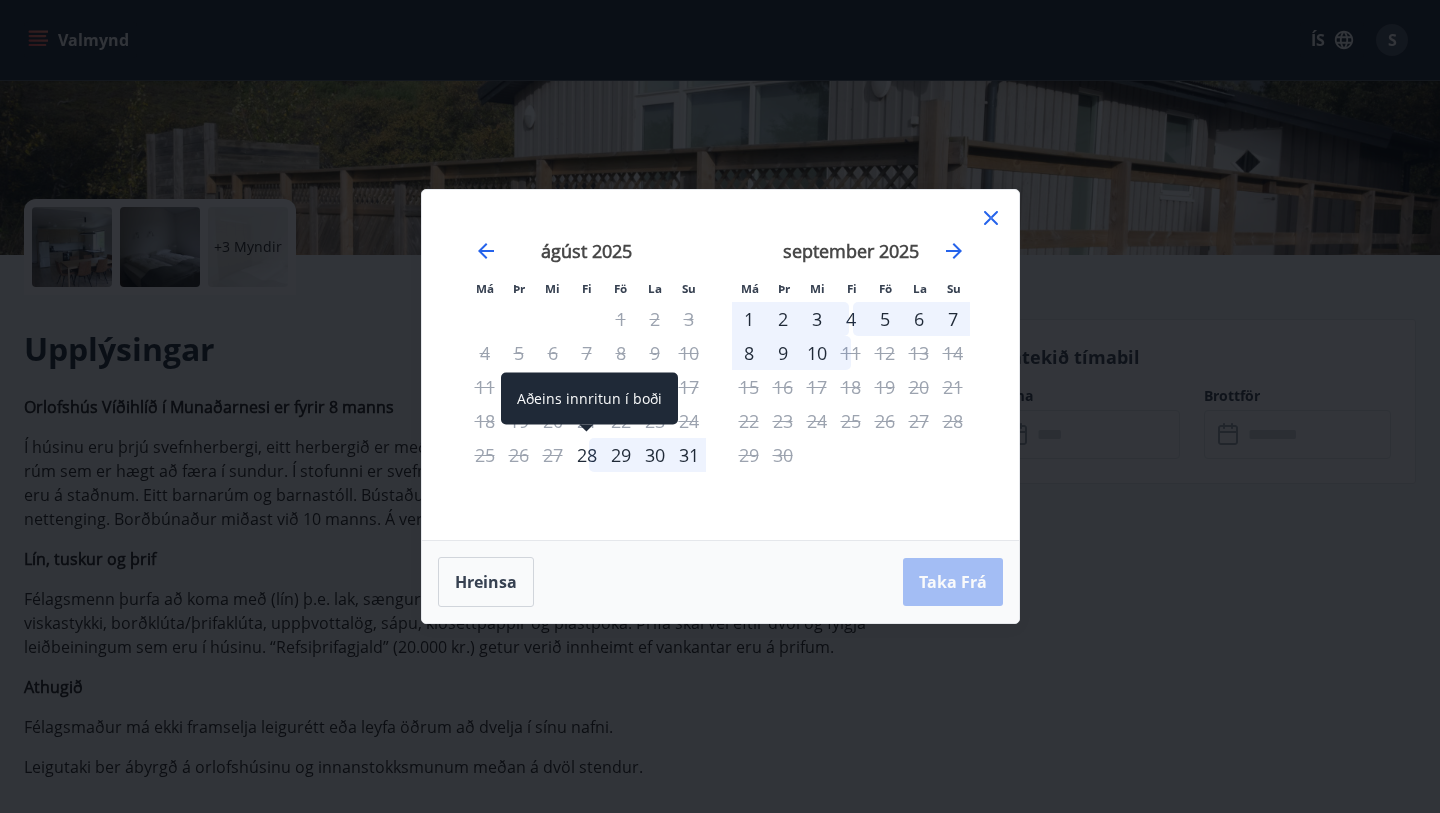 click on "28" at bounding box center (587, 455) 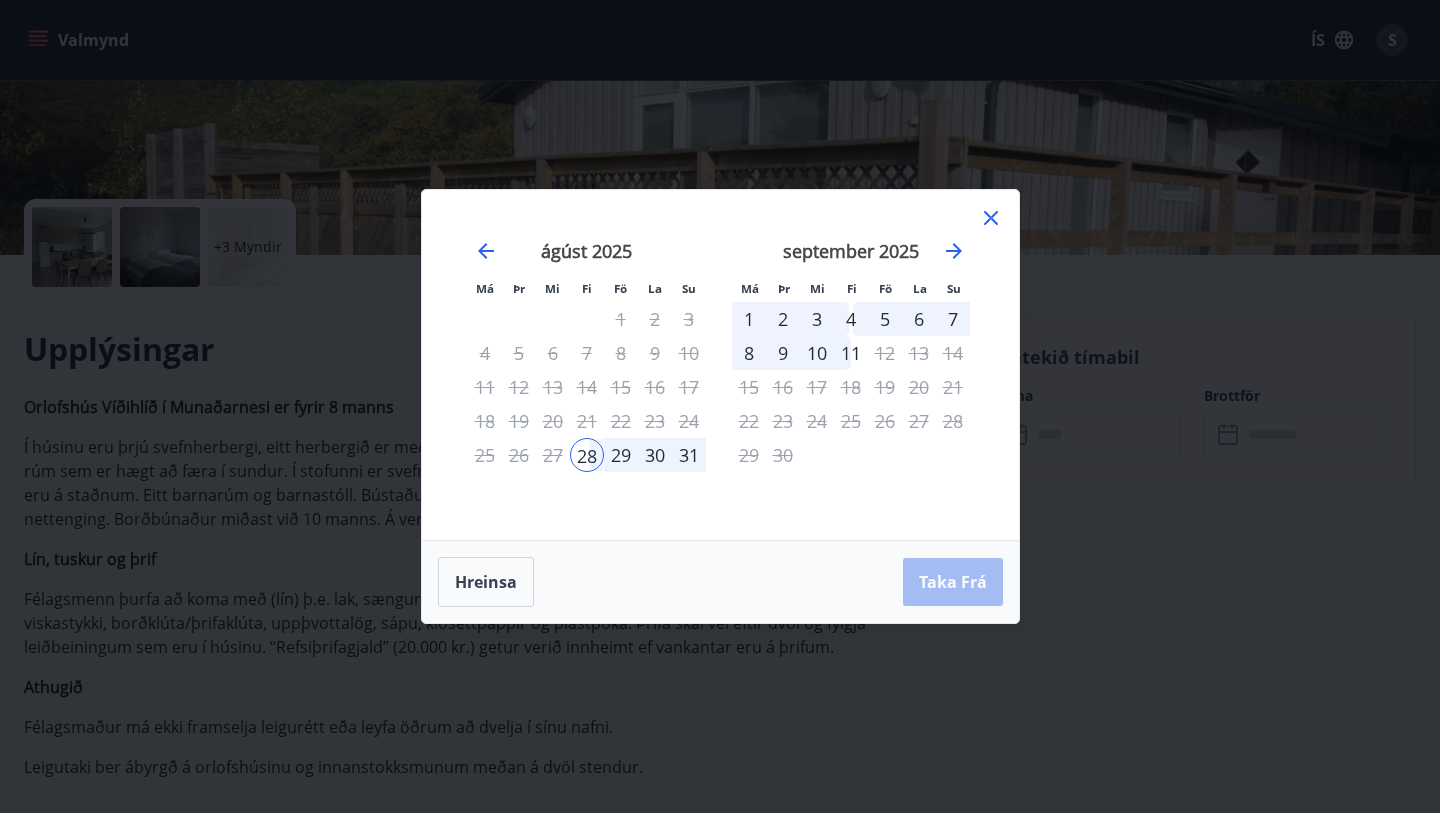 click on "31" at bounding box center [689, 455] 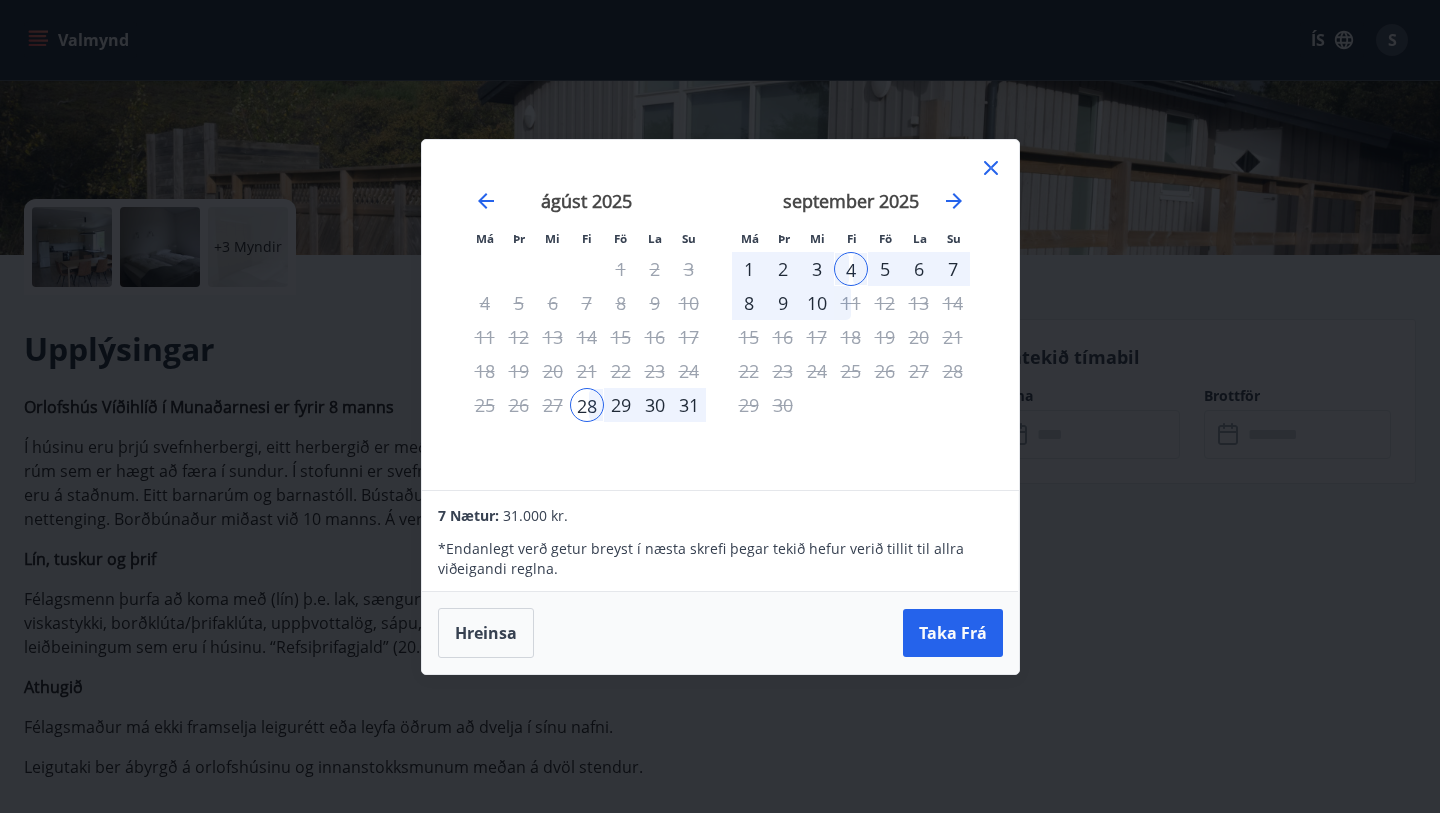 click on "31" at bounding box center [689, 405] 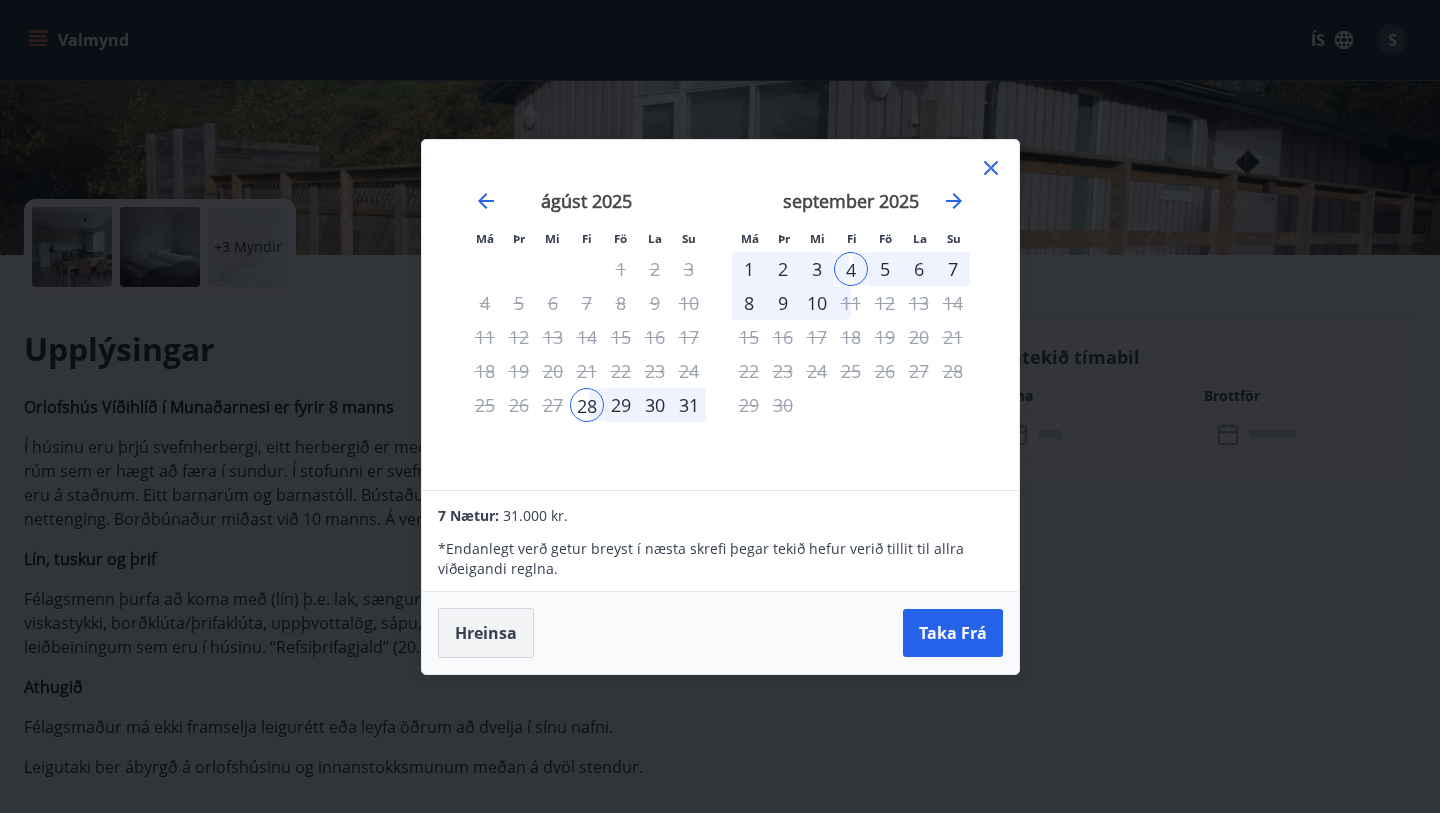 click on "Hreinsa" at bounding box center (486, 633) 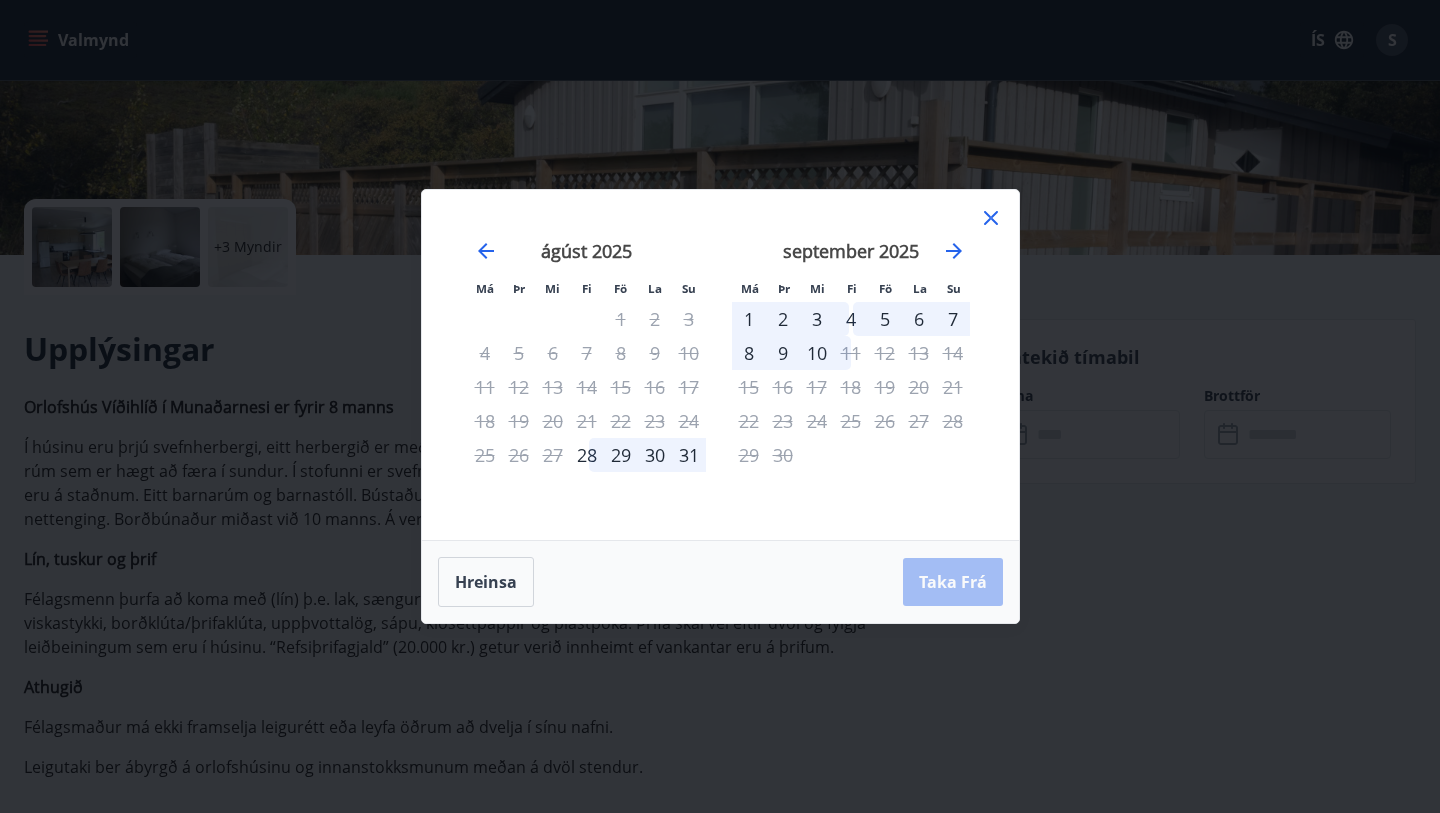 click 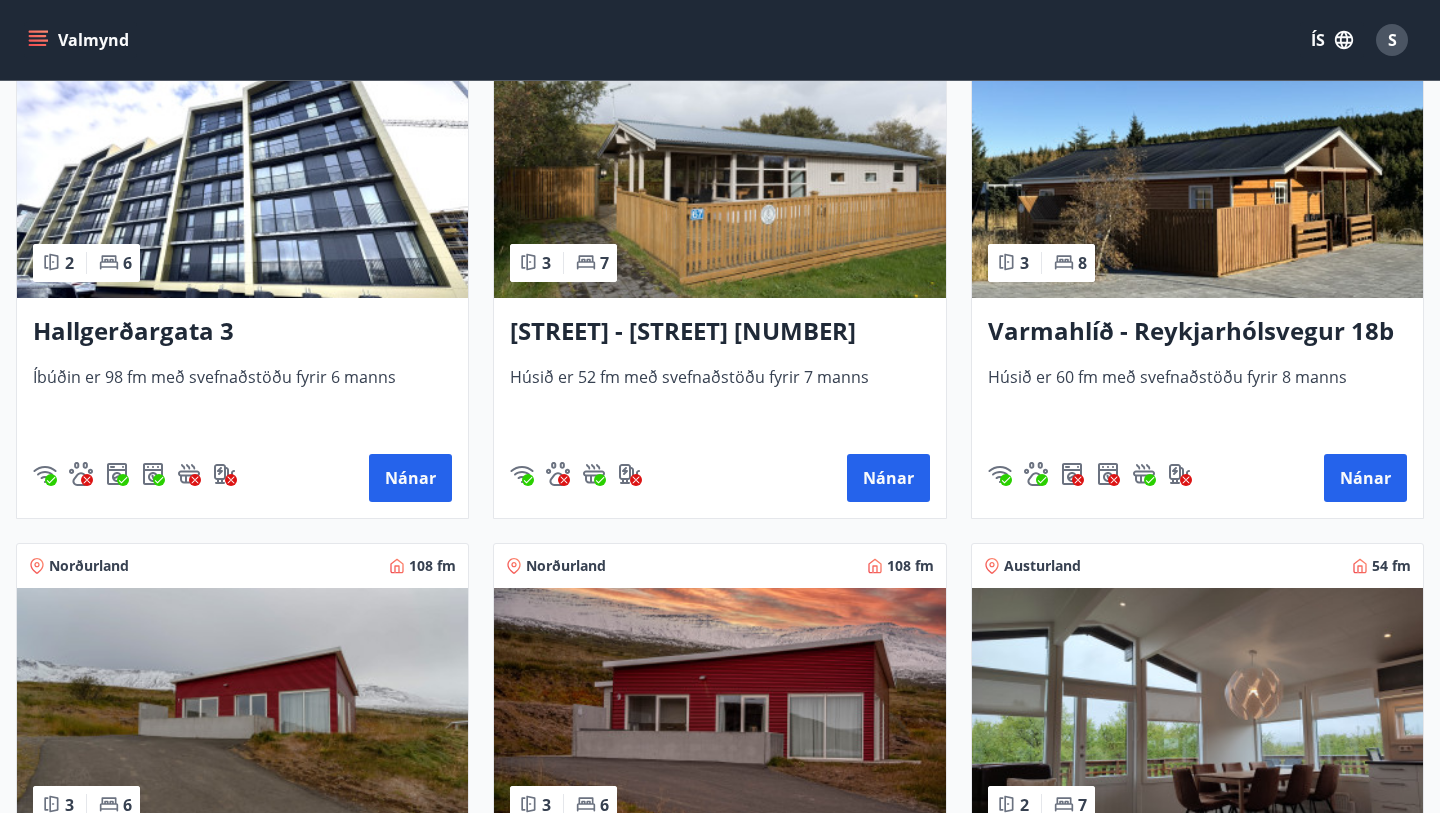scroll, scrollTop: 2082, scrollLeft: 0, axis: vertical 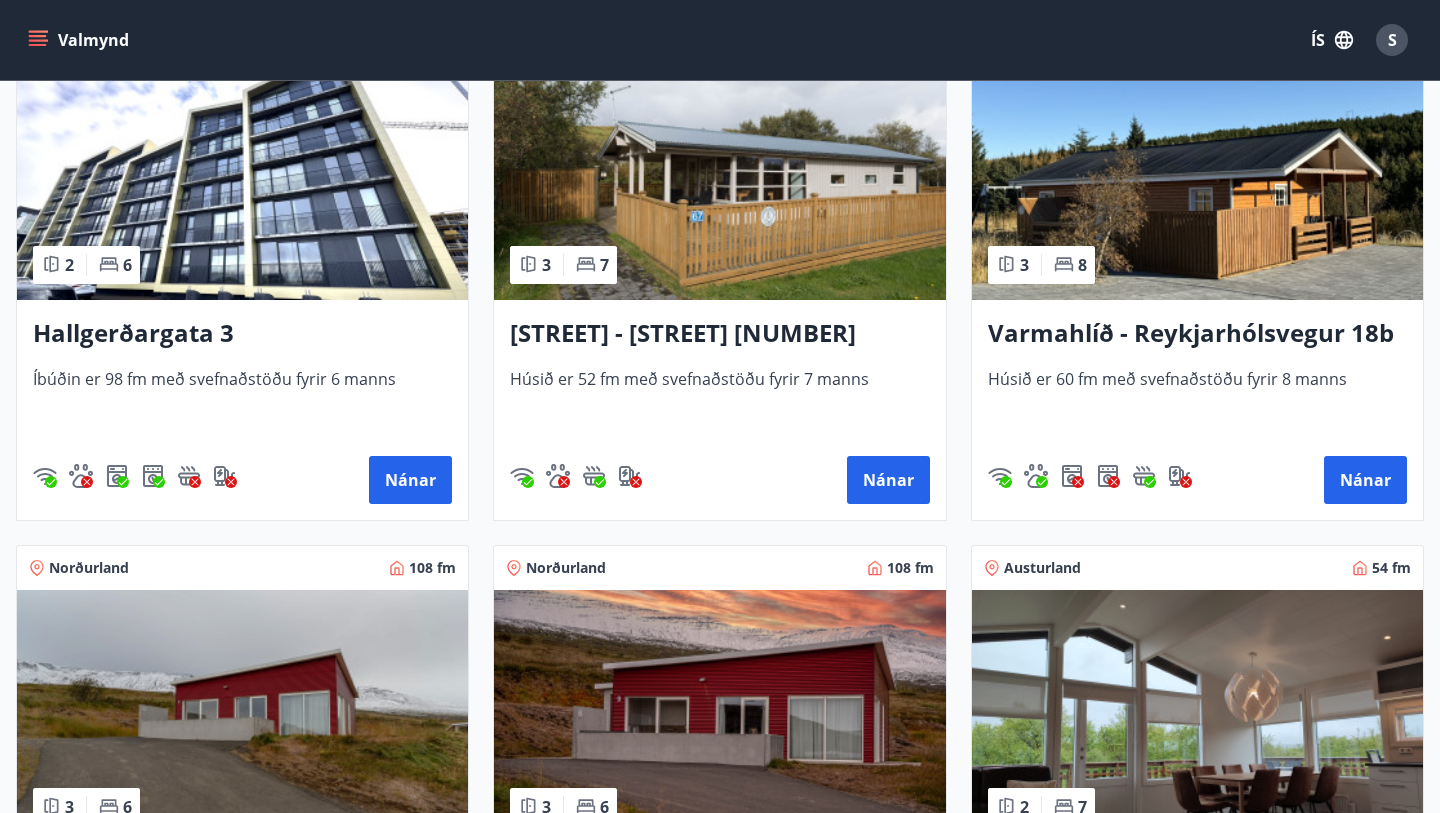 click on "[STREET] - [STREET] [NUMBER]" at bounding box center (719, 334) 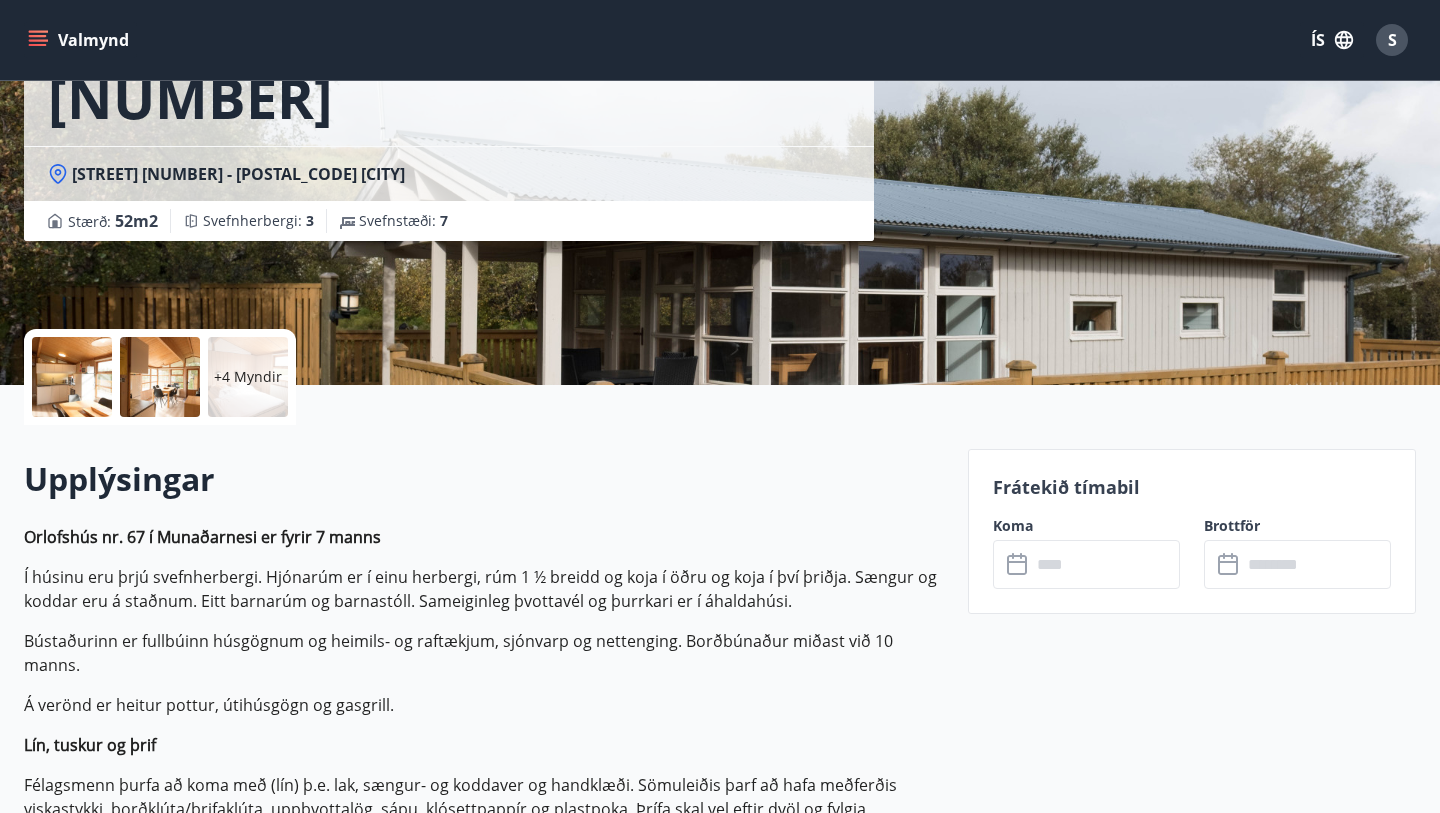 scroll, scrollTop: 218, scrollLeft: 0, axis: vertical 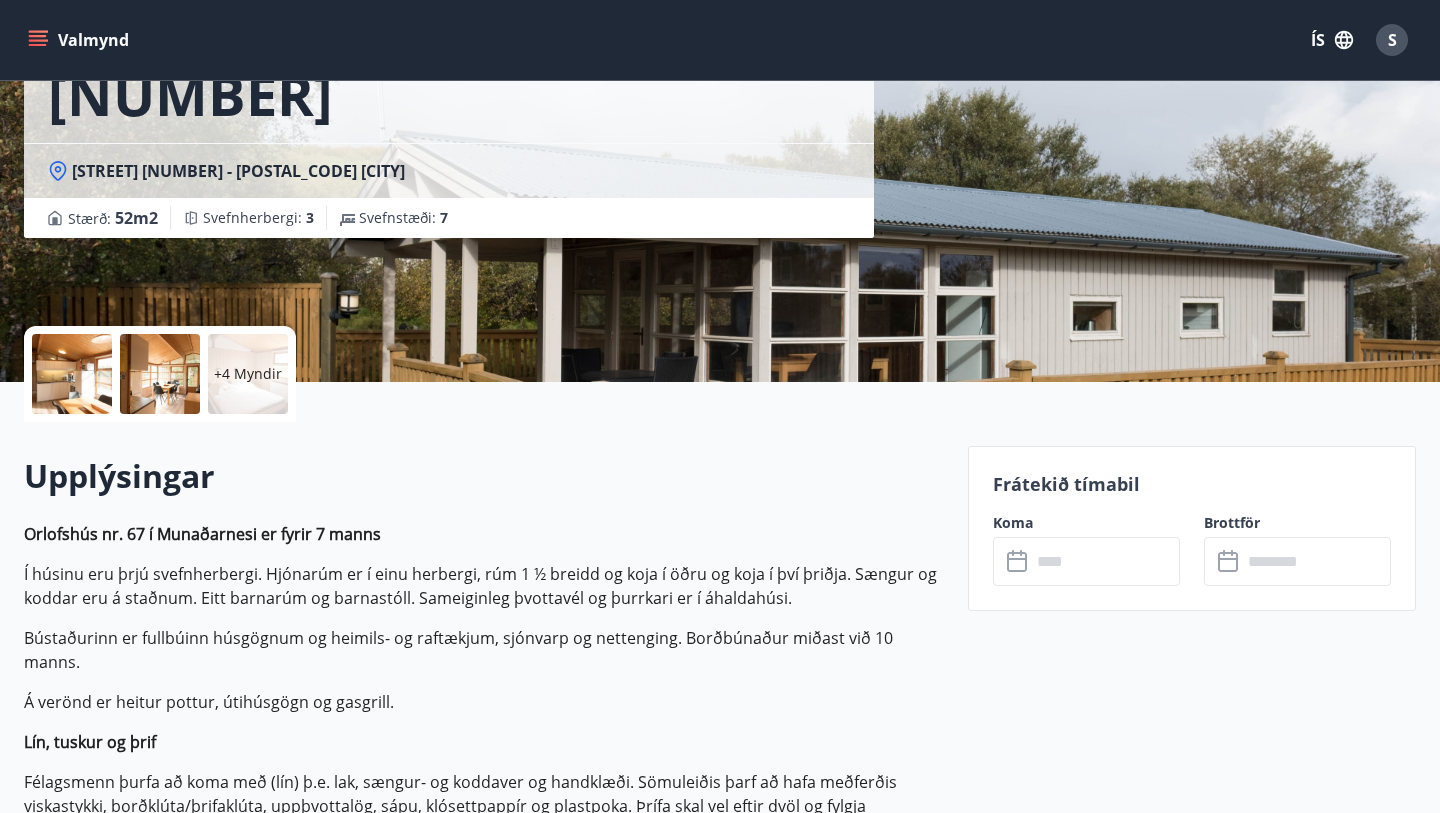 click 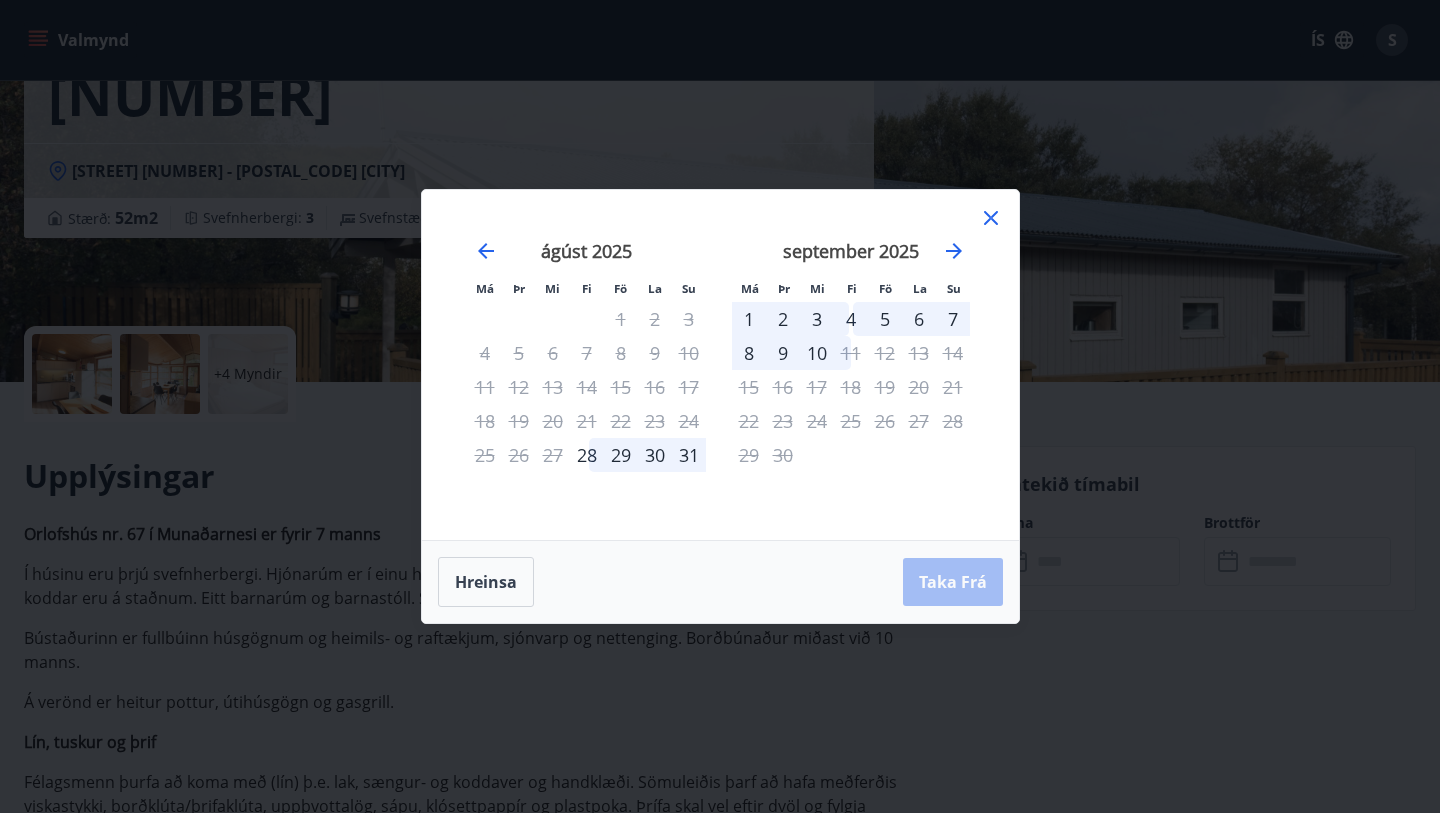 click 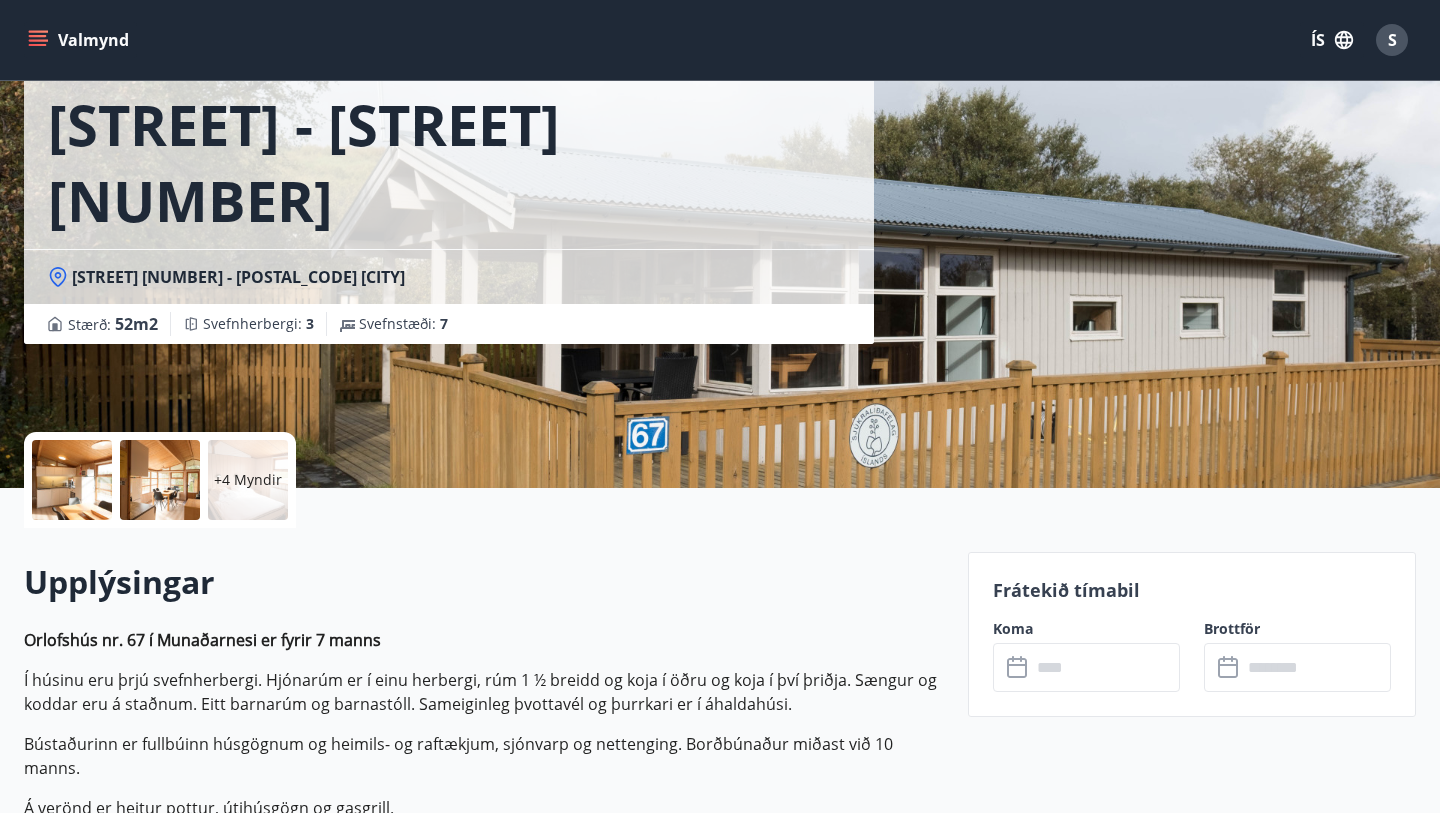 scroll, scrollTop: 107, scrollLeft: 0, axis: vertical 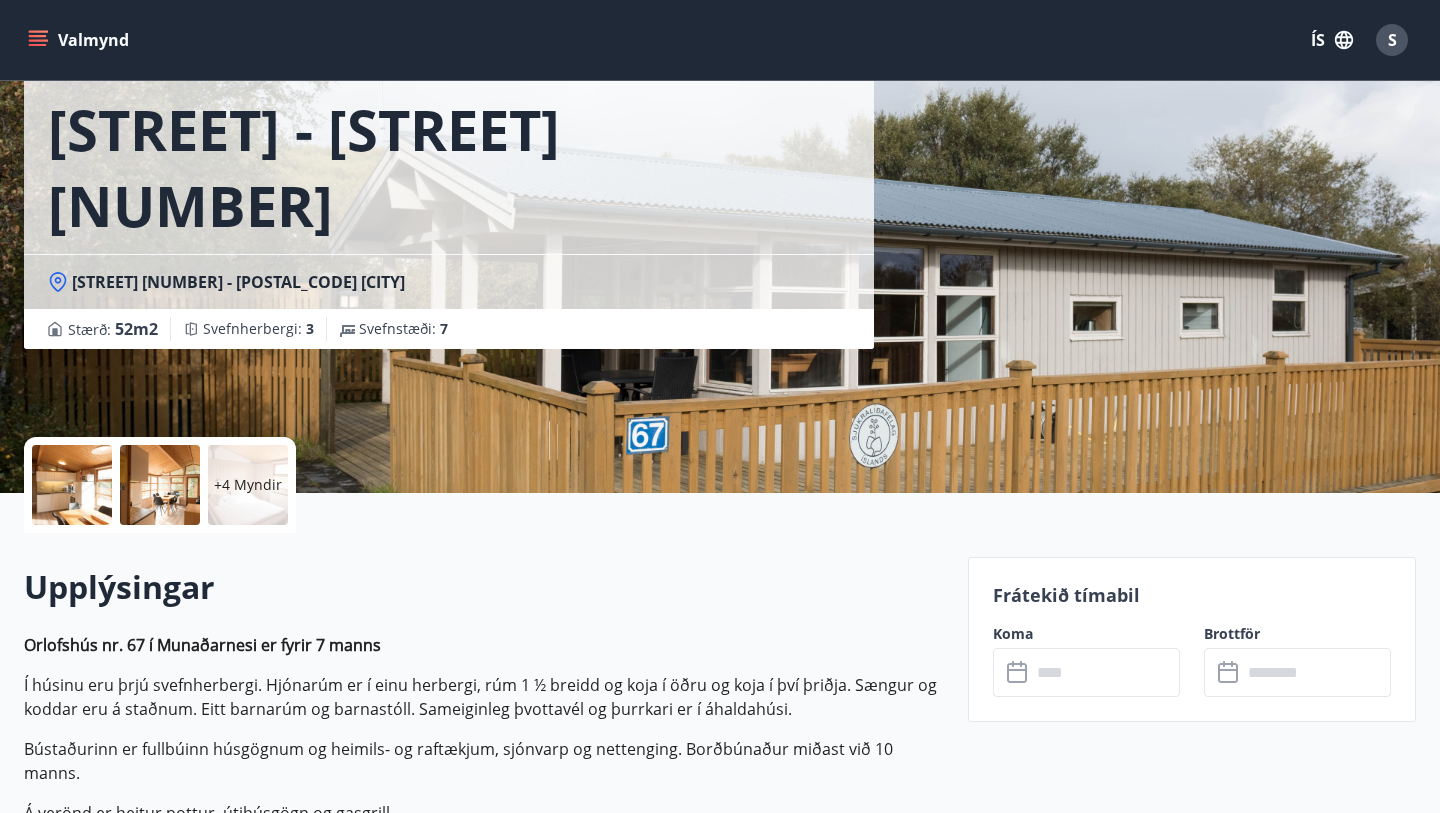 click on "+4 Myndir" at bounding box center [248, 485] 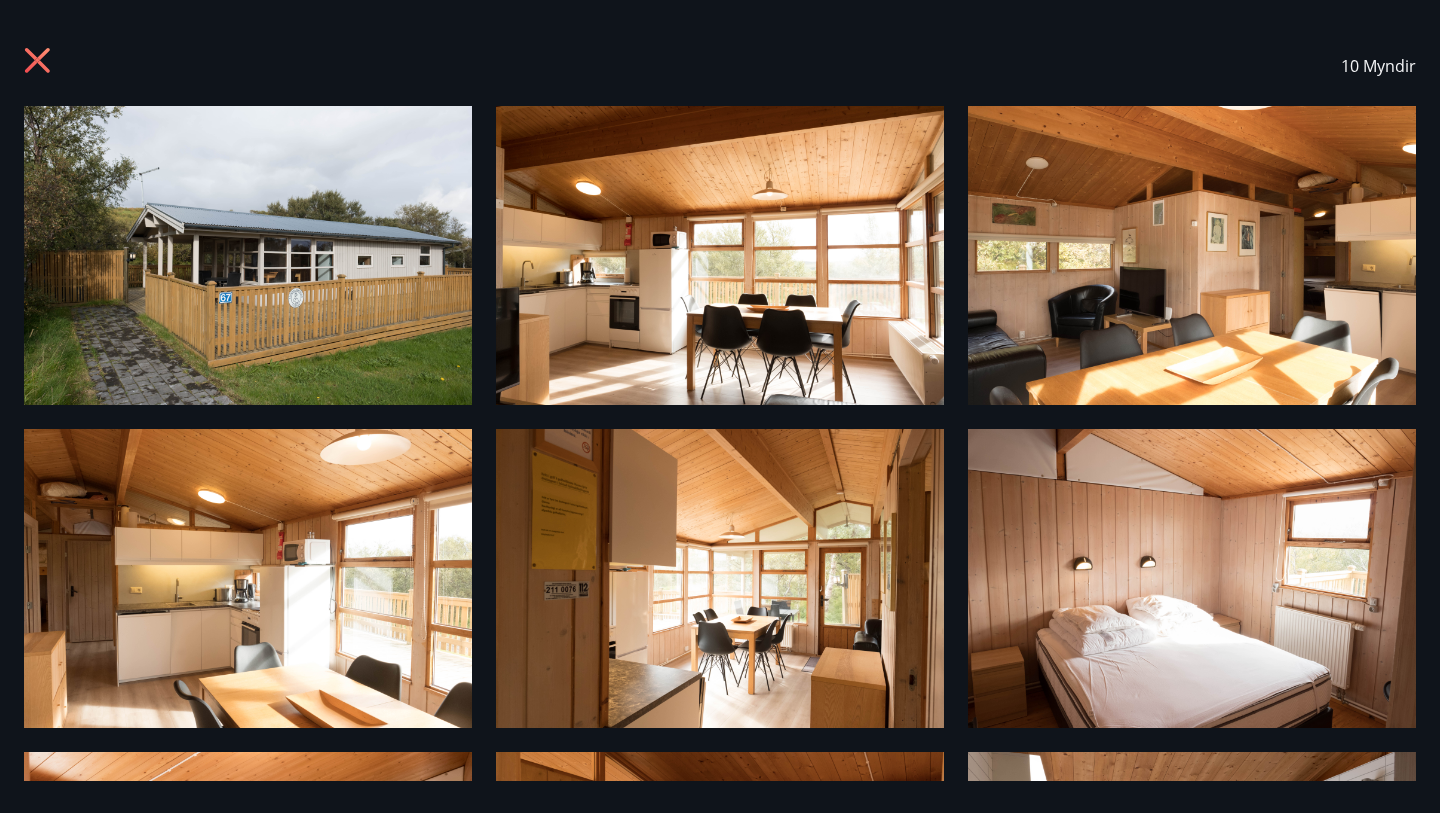 scroll, scrollTop: 0, scrollLeft: 0, axis: both 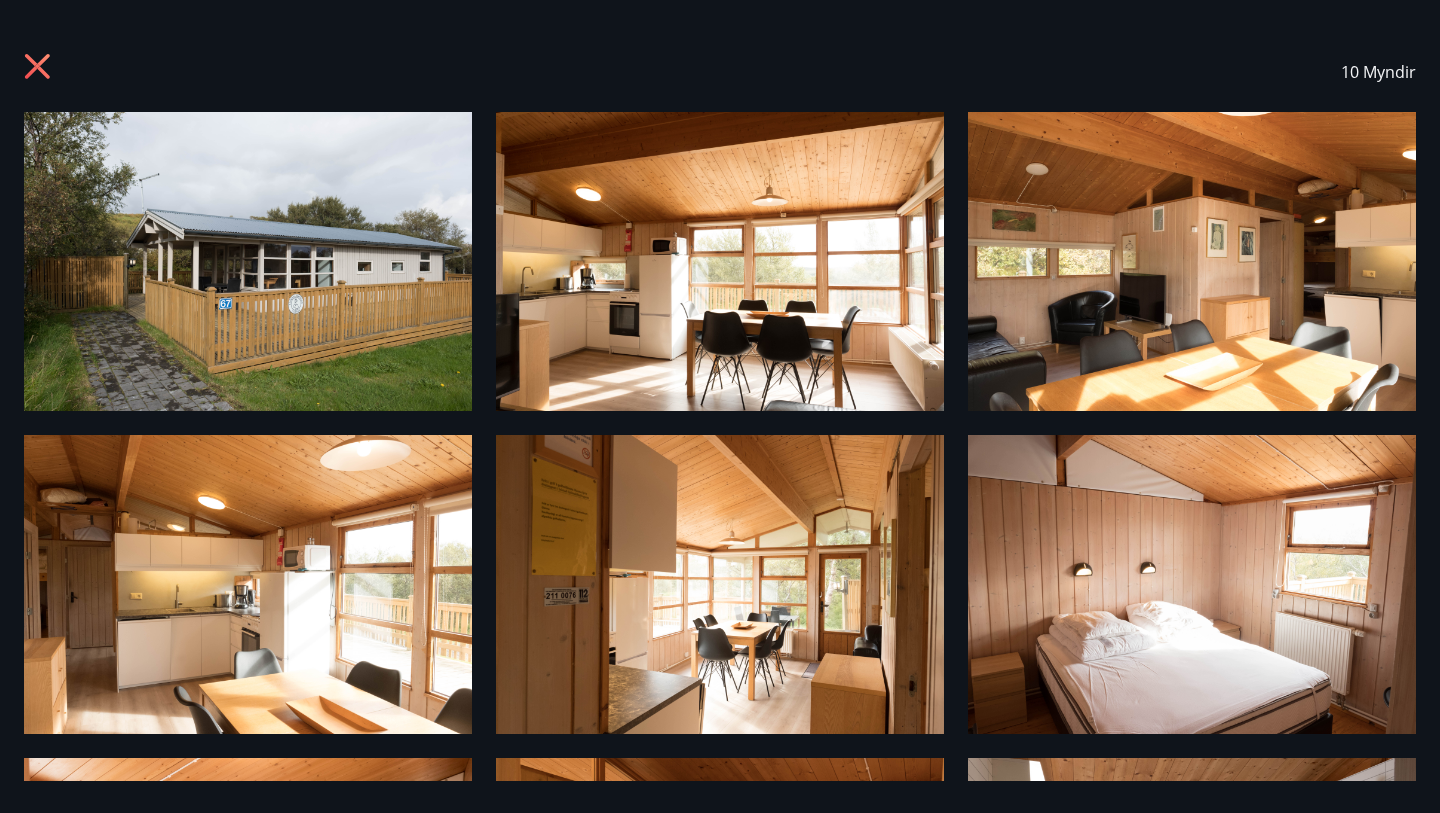 click 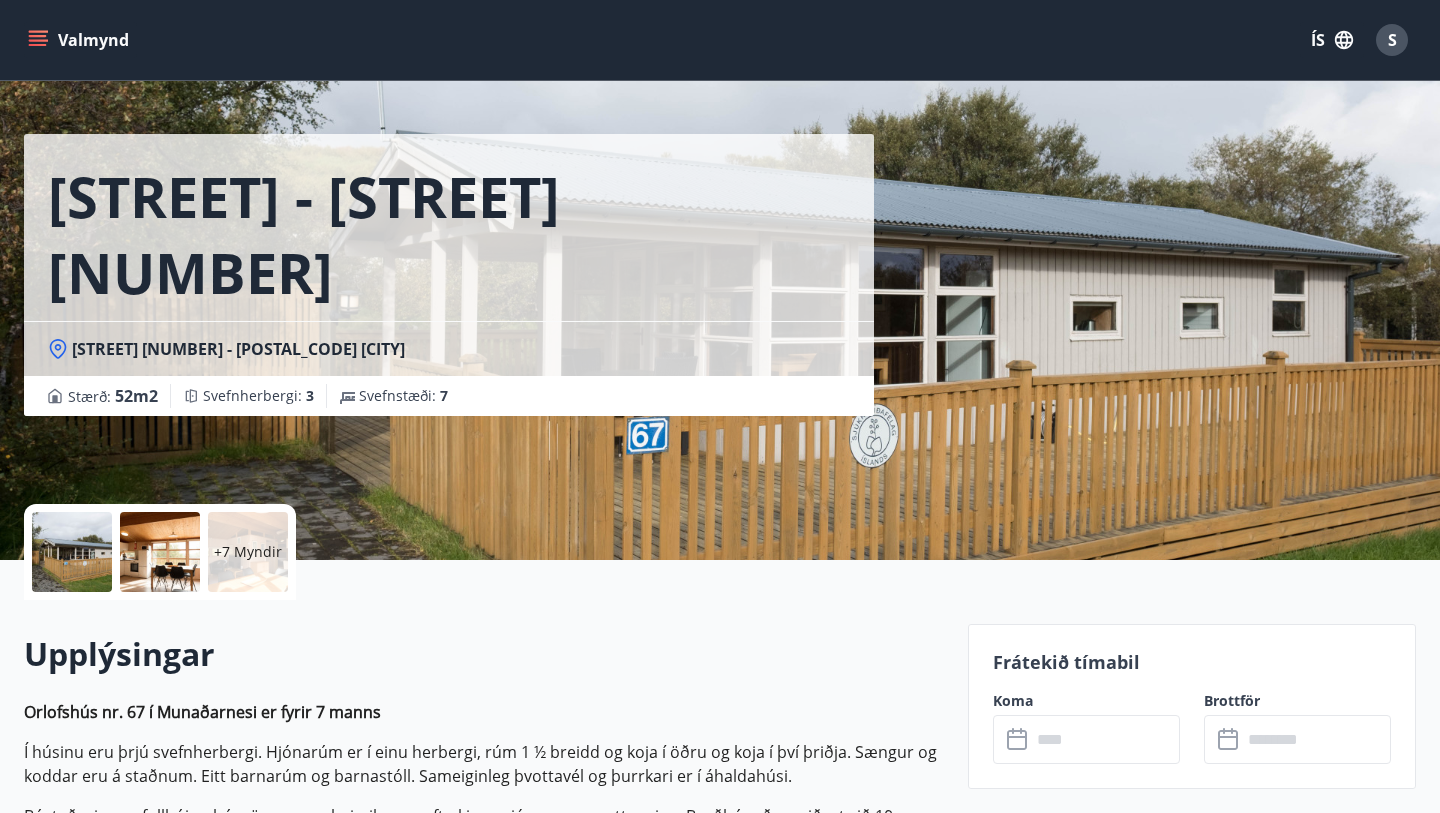scroll, scrollTop: 0, scrollLeft: 0, axis: both 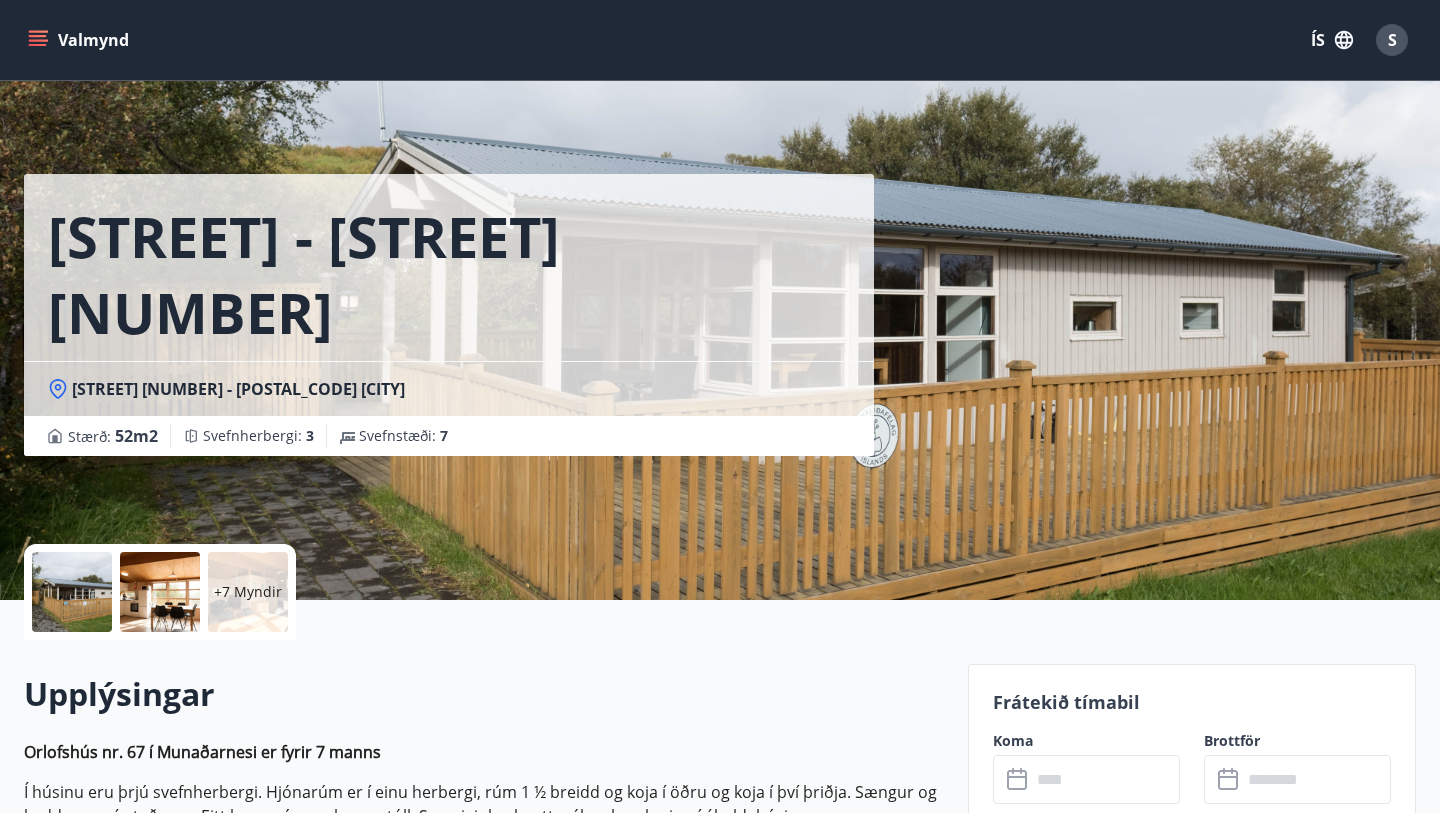 click on "S" at bounding box center (1392, 40) 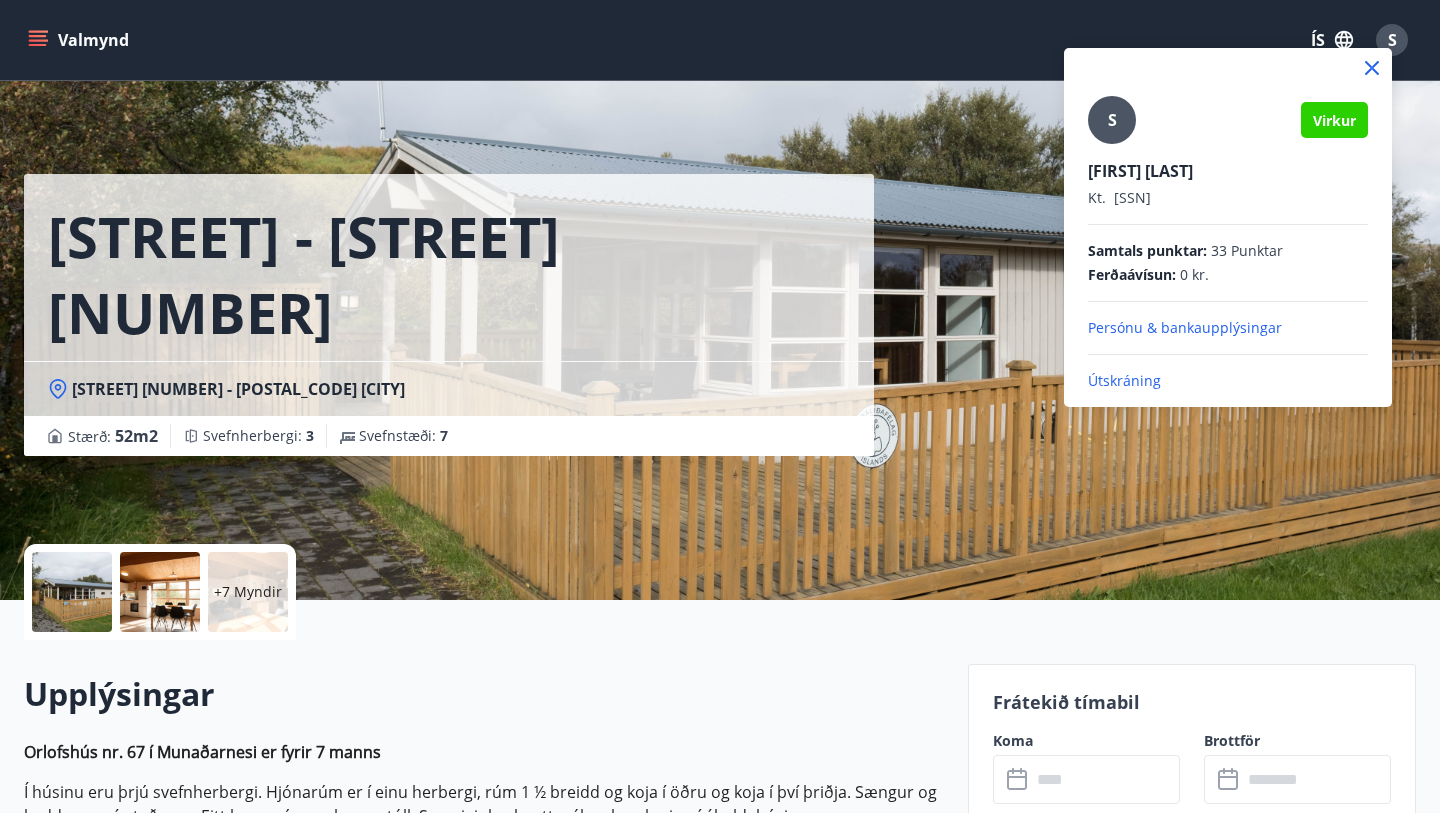 click on "Útskráning" at bounding box center (1228, 381) 